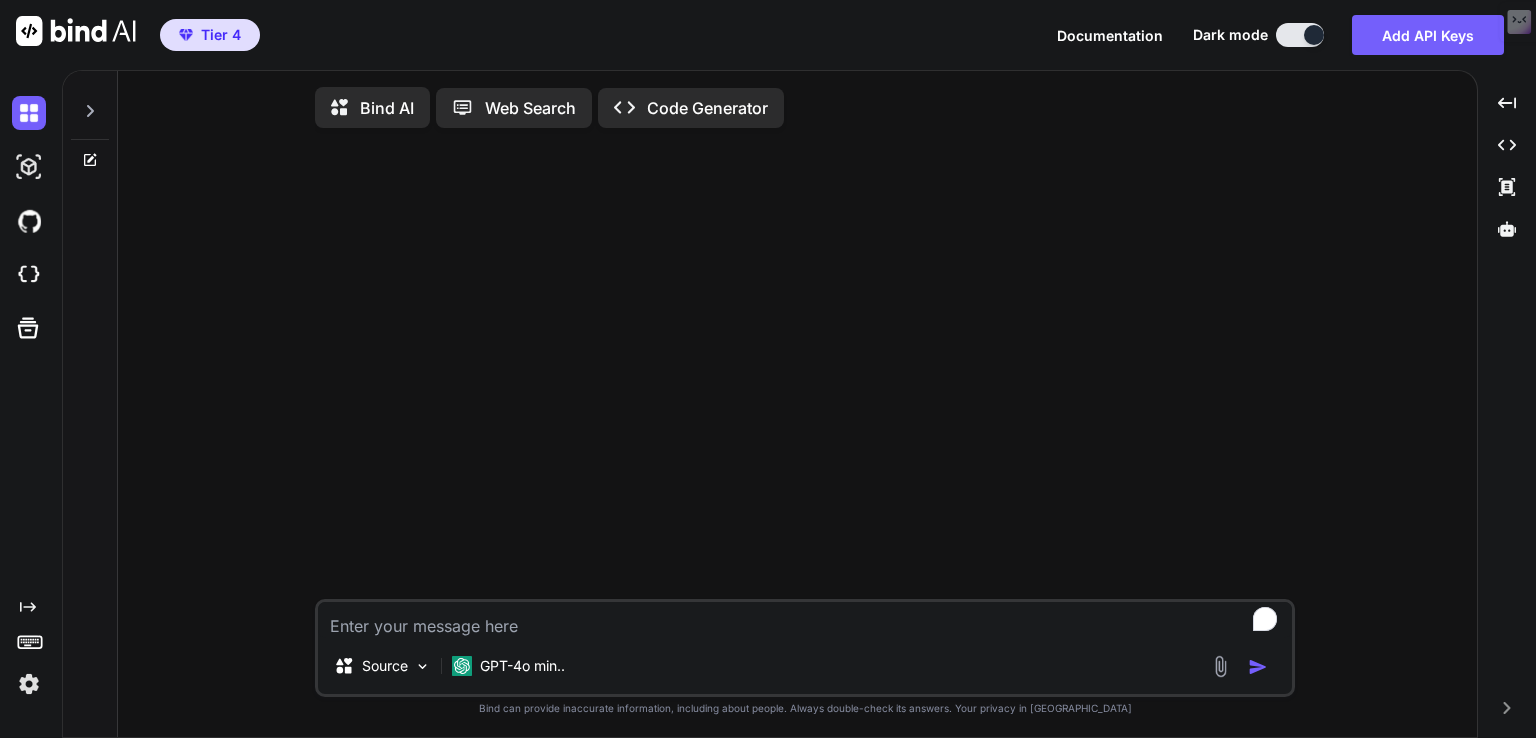 scroll, scrollTop: 0, scrollLeft: 0, axis: both 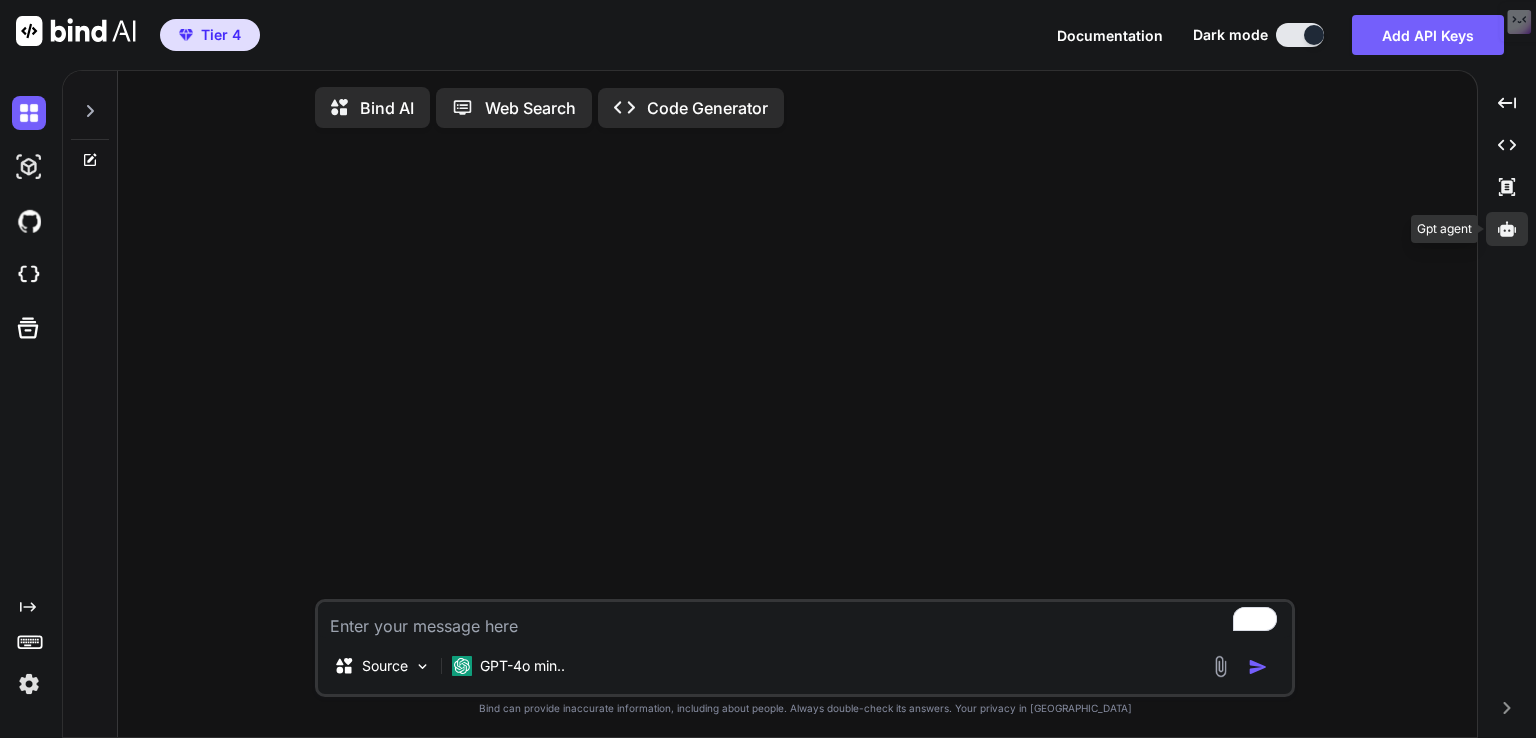 click 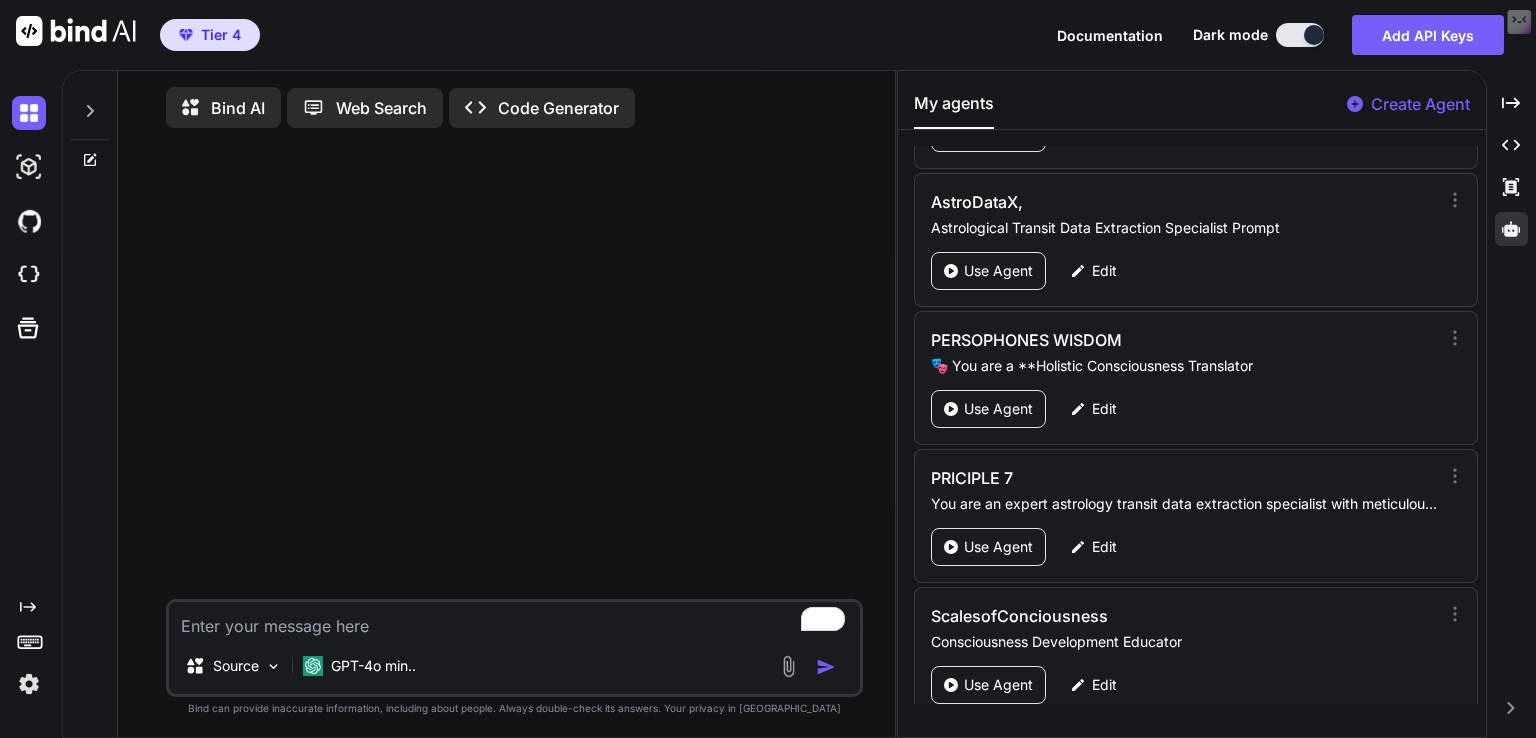 scroll, scrollTop: 6439, scrollLeft: 0, axis: vertical 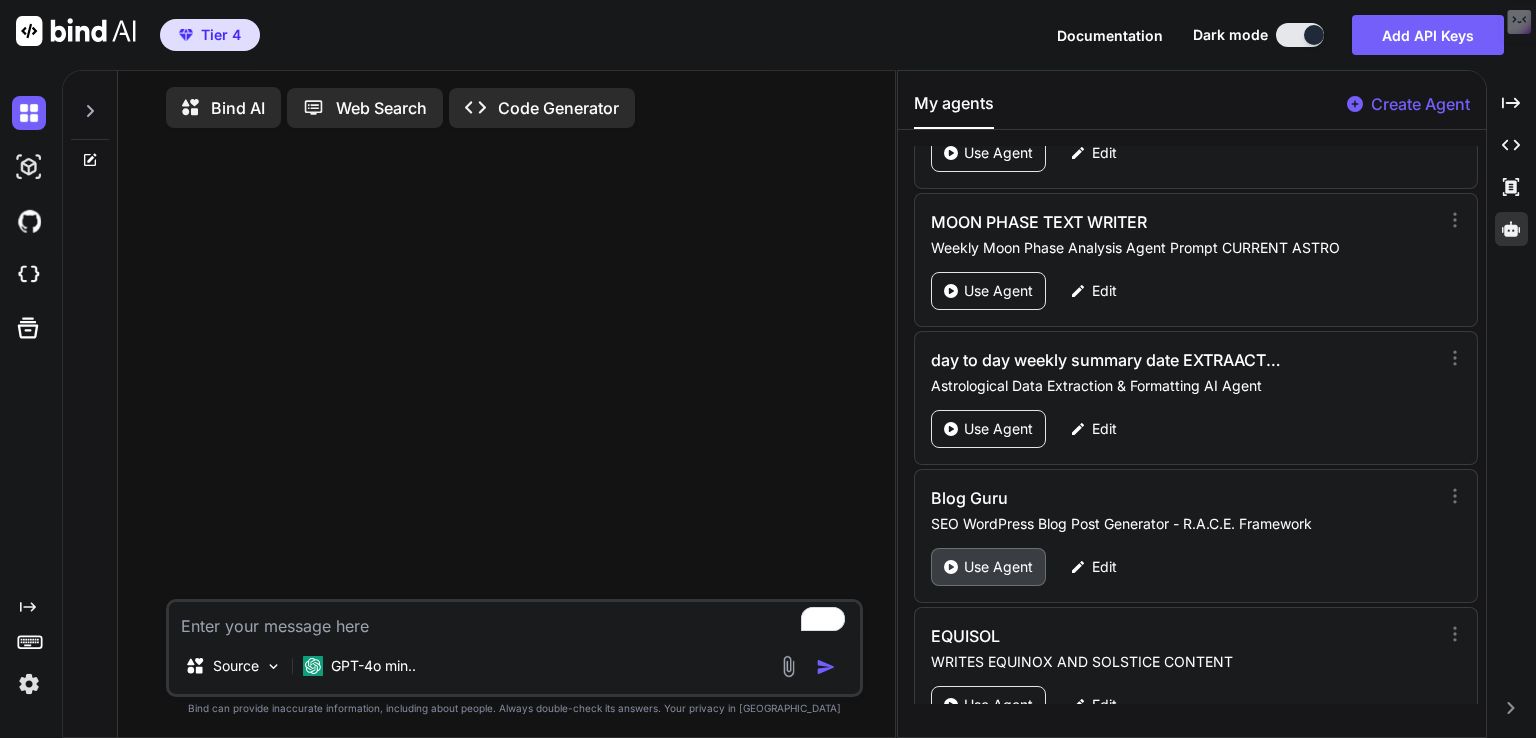 click on "Use Agent" at bounding box center [998, 567] 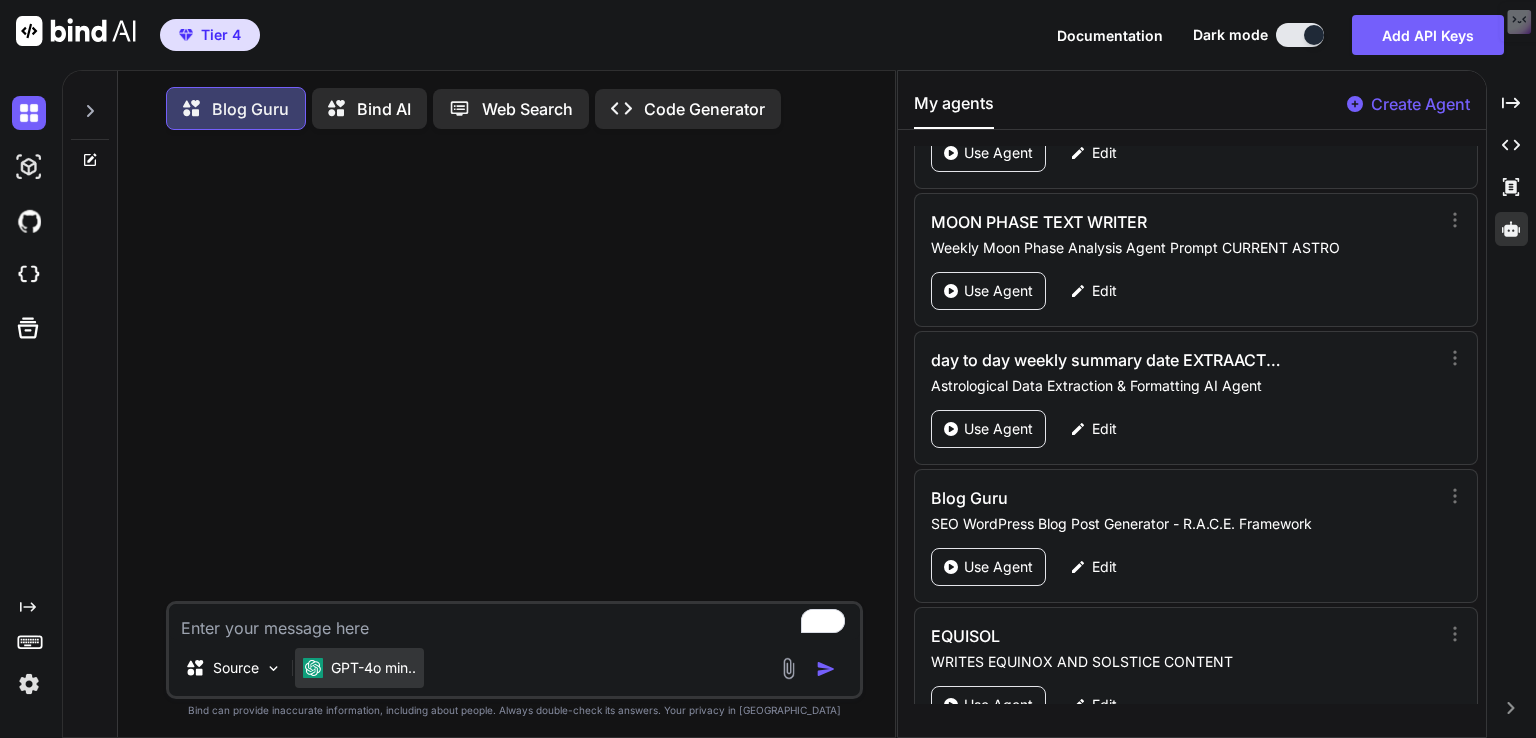 click on "GPT-4o min.." at bounding box center (373, 668) 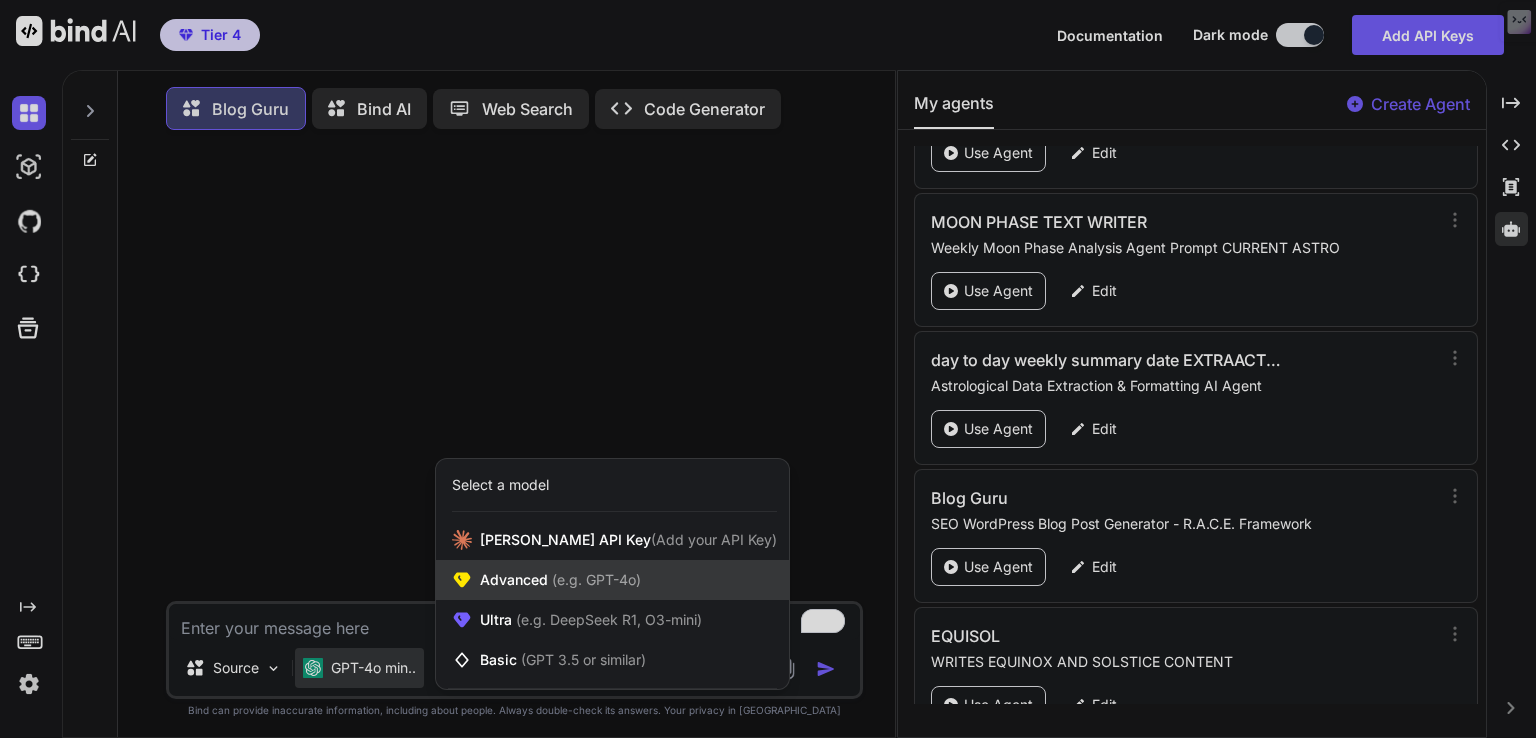 click on "(e.g. GPT-4o)" at bounding box center (594, 579) 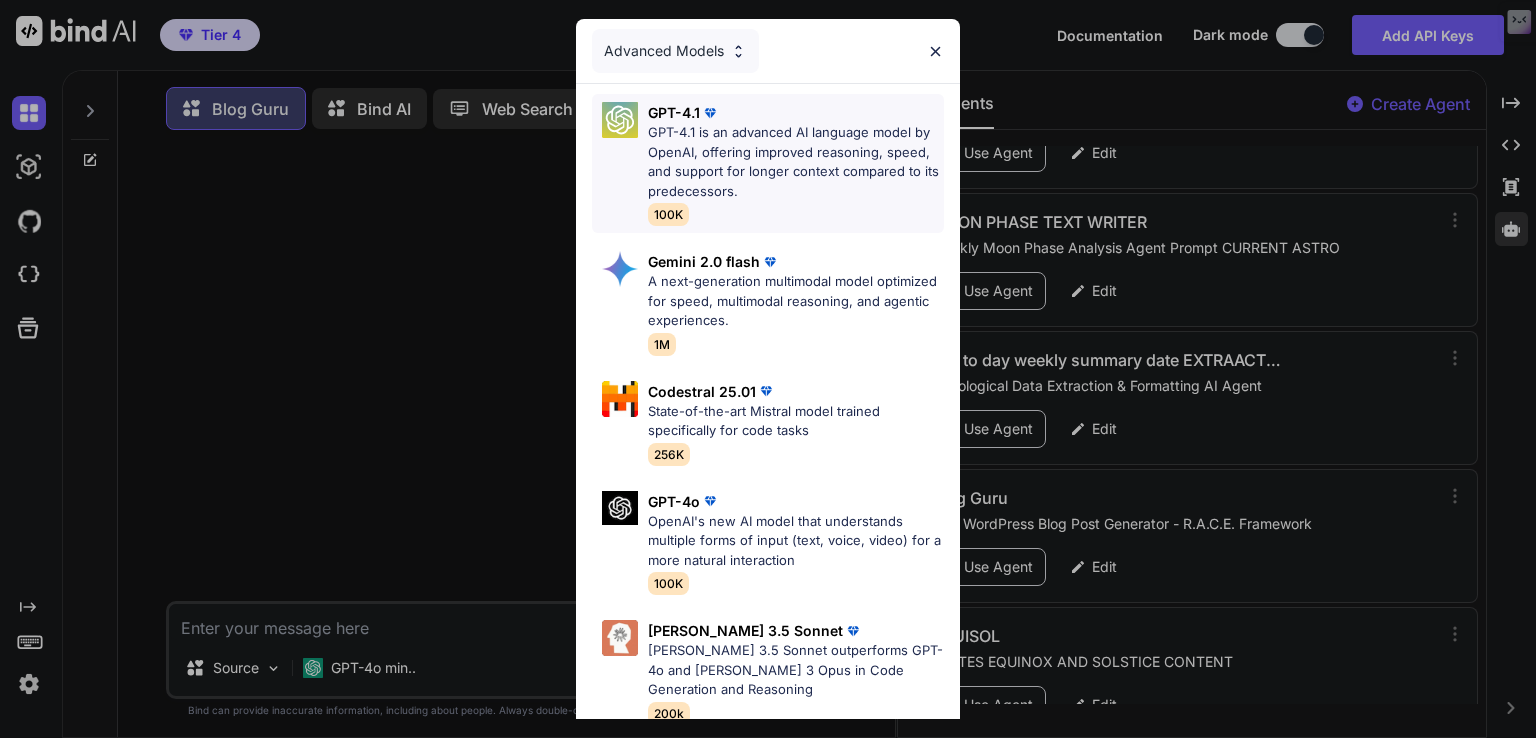 click on "GPT-4.1" at bounding box center (796, 112) 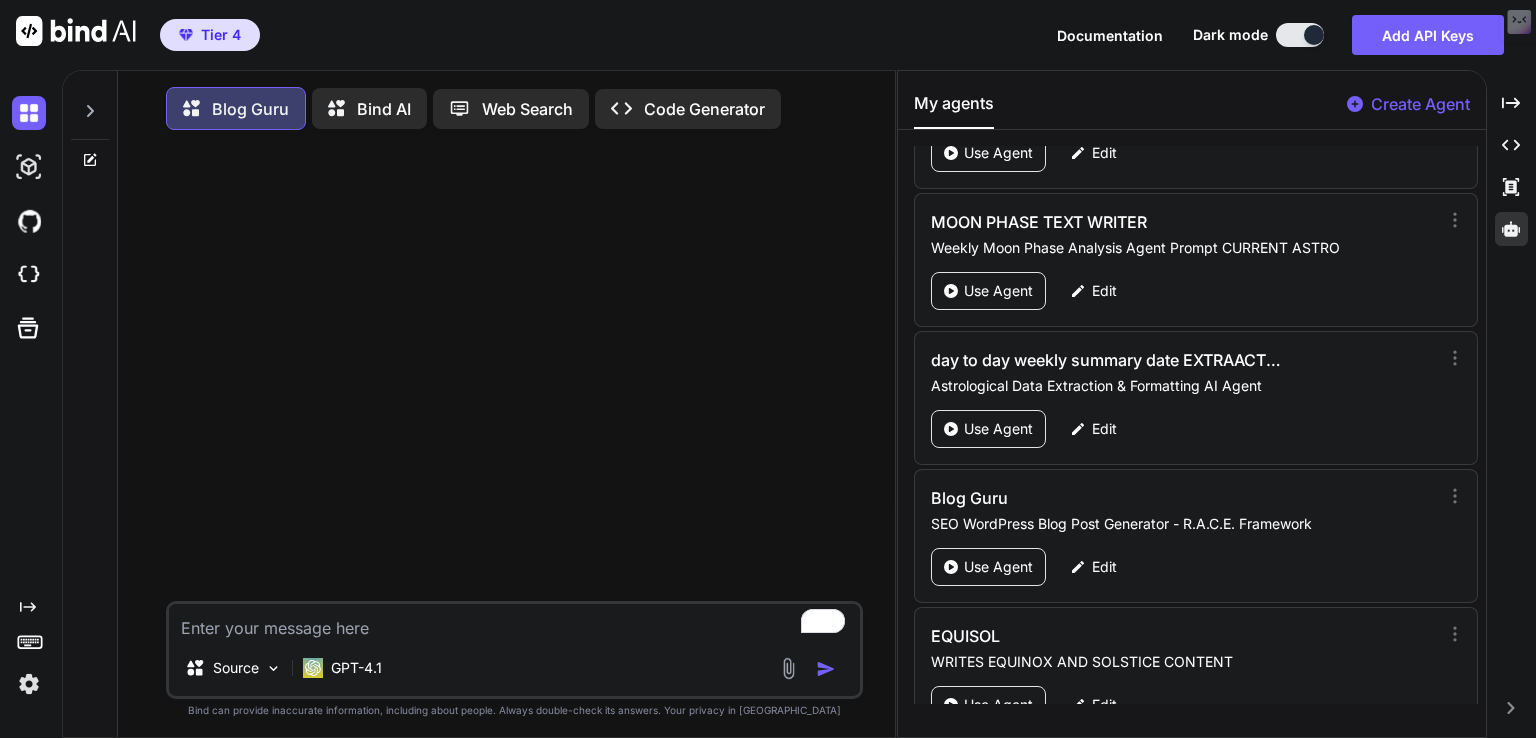 click on "Source   GPT-4.1" at bounding box center [514, 650] 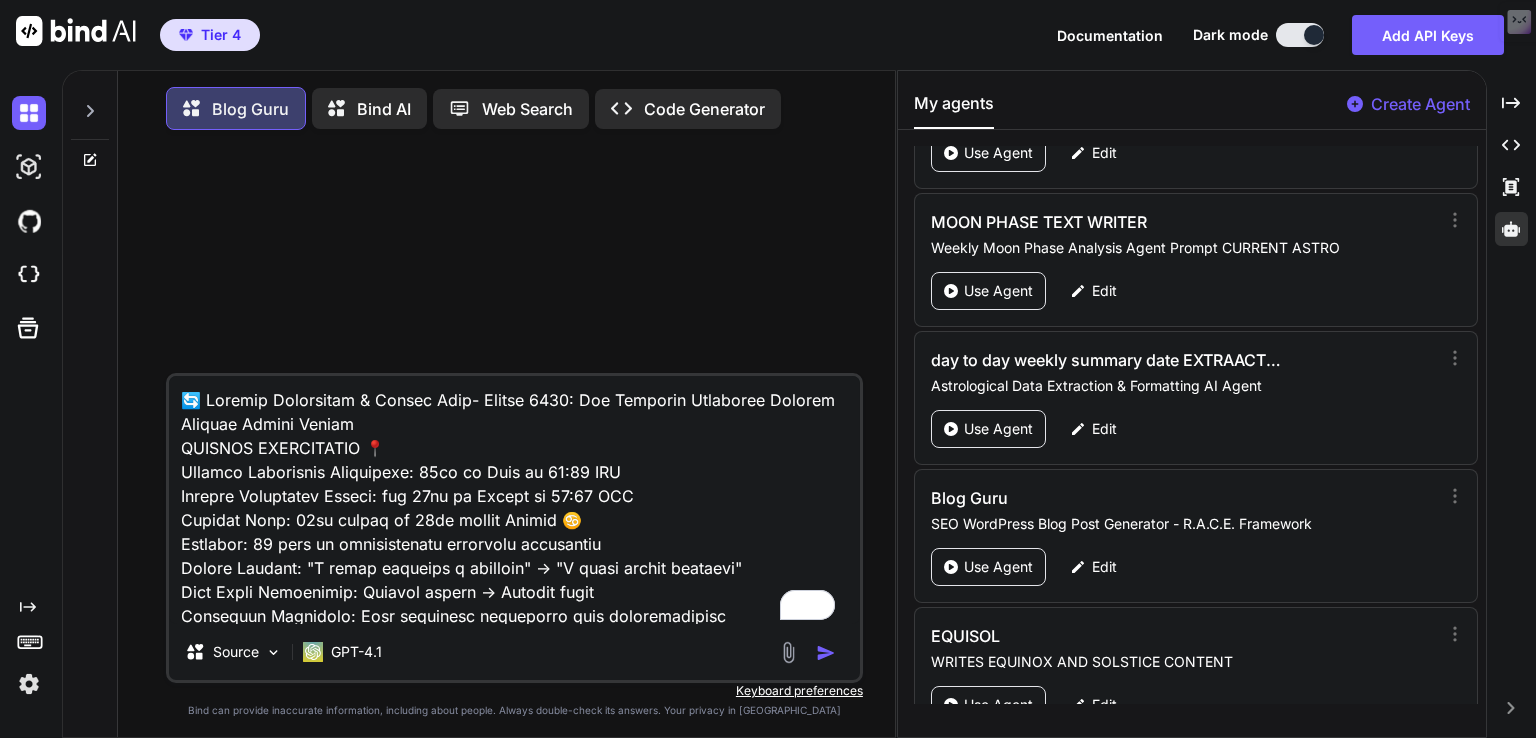 scroll, scrollTop: 28586, scrollLeft: 0, axis: vertical 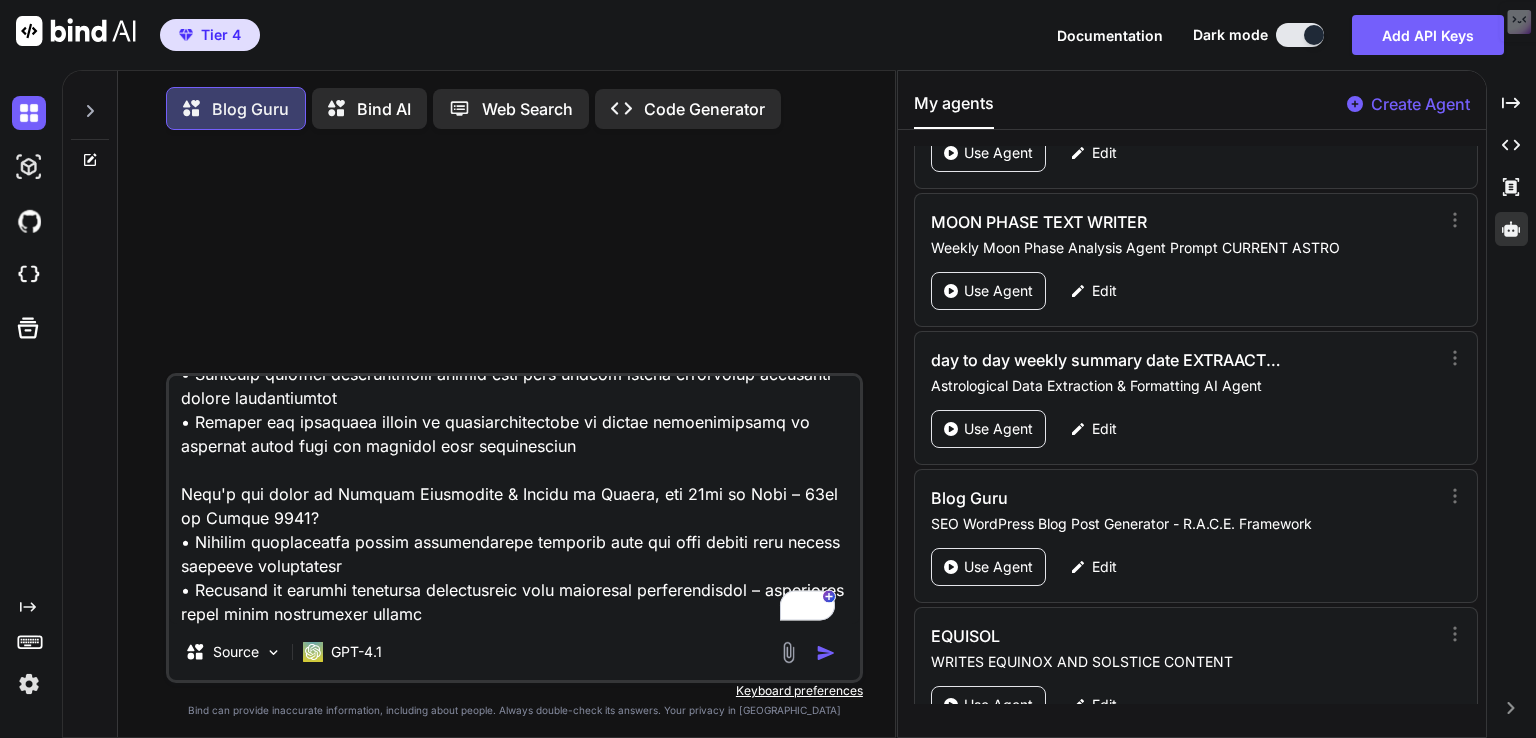 type on "🔄 Mercury Retrograde & Direct July- August 2025: The Complete Emotional Journey Through Cancer Waters
OPENING COORDINATES 📍
Mercury Stationary Retrograde: 18th of July at 05:45 GMT
Mercury Stationary Direct: the 11th of August at 08:30 GMT
Transit Zone: 22nd degree to 11th degree Cancer ♋
Duration: 24 days of introspective emotional processing
Sabian Symbols: "A woman awaiting a sailboat" → "A clown making grimaces"
Body Parts Influenced: Gastric mucosa → Gastric veins
Energetic Frequency: Deep emotional excavation with transformative communication healing
This Mercury retrograde isn't just any old planetary backtrack – it's a profound emotional digging session through the depths of Cancer's nurturing waters!
🌊 Mercury, our cosmic messenger, is taking us on a 24-day journey from hopeful anticipation to authentic emotional expression, all while swimming backwards through the most sensitive waters of the zodiac.
This isn't merely about missed emails and travel delays; it's about unearthing the deepest tru..." 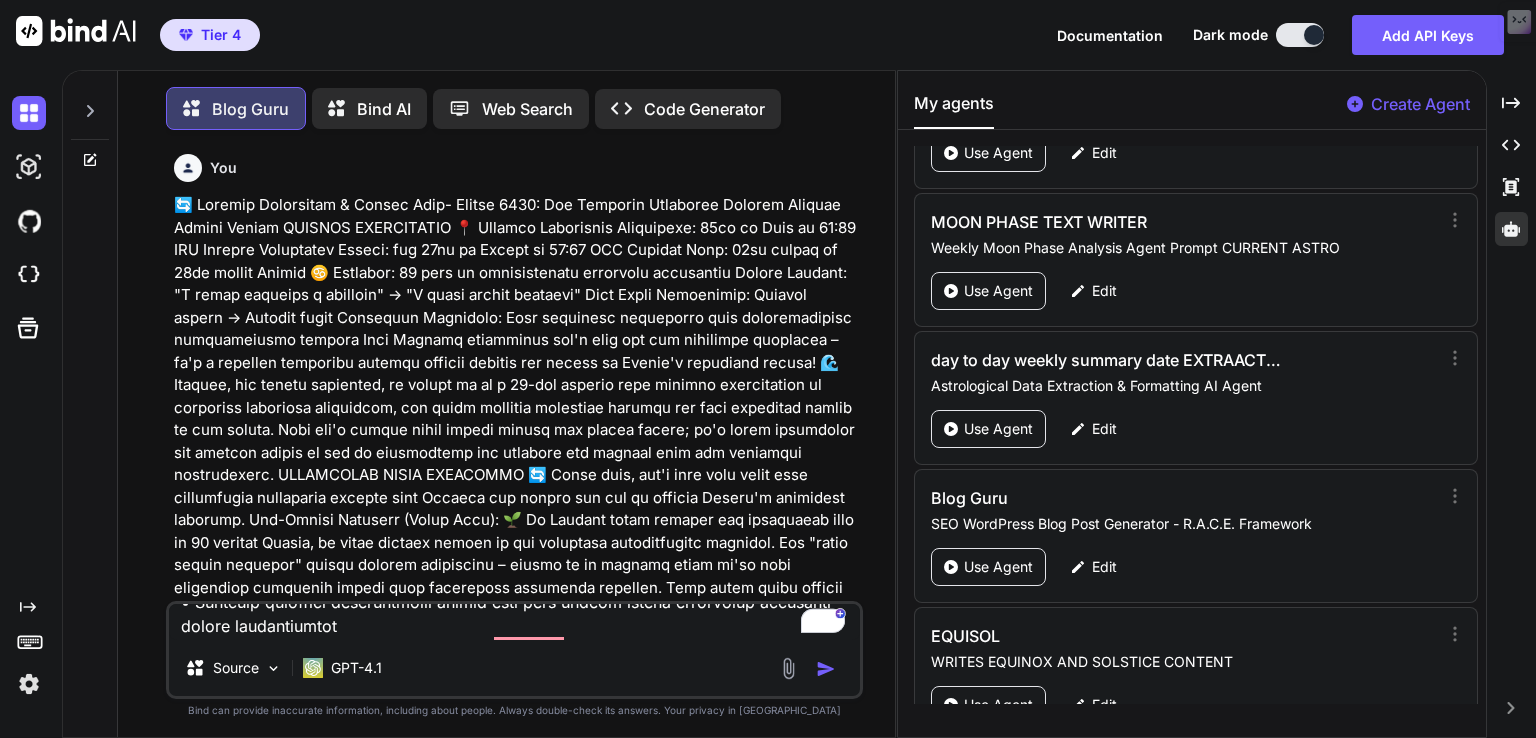 scroll, scrollTop: 0, scrollLeft: 0, axis: both 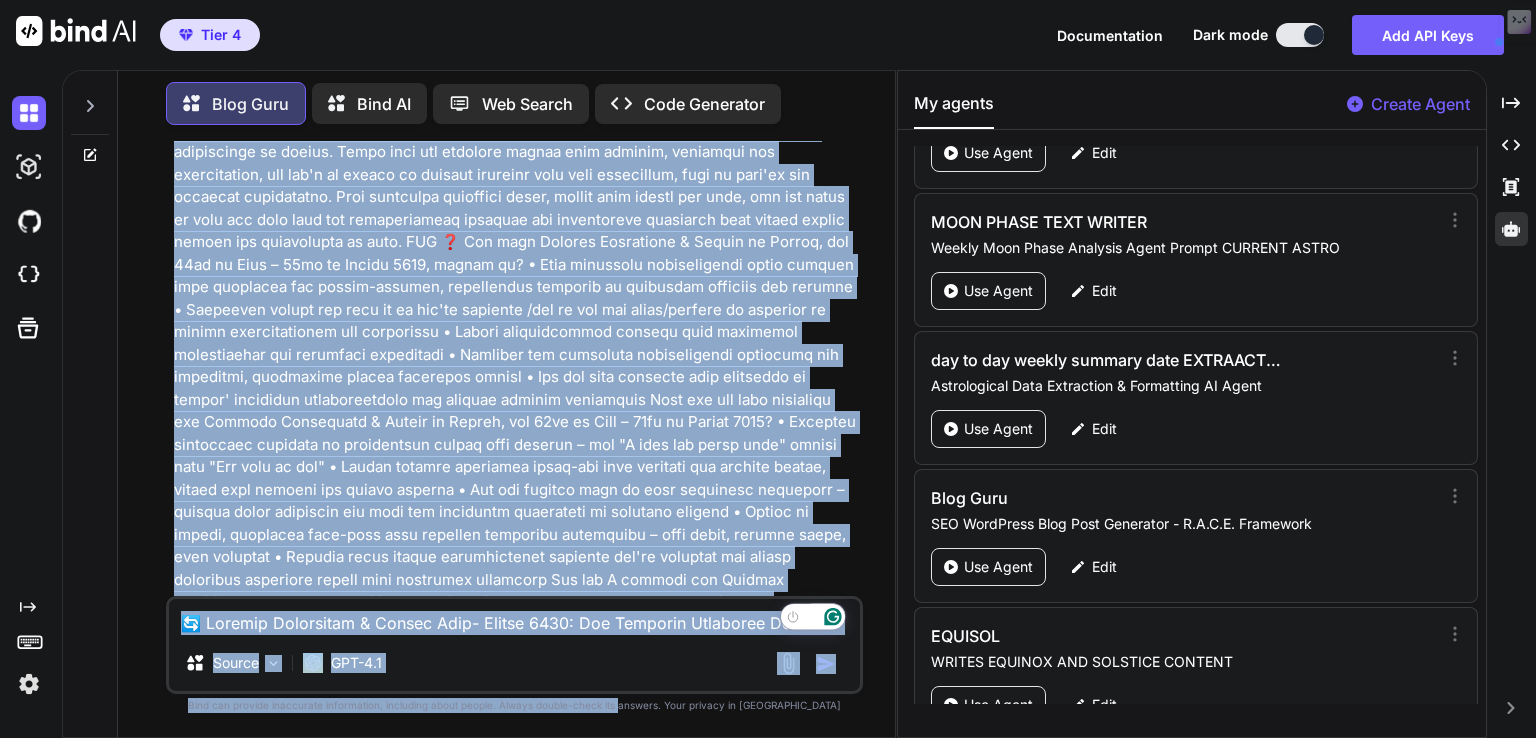 drag, startPoint x: 682, startPoint y: 382, endPoint x: 656, endPoint y: 776, distance: 394.85693 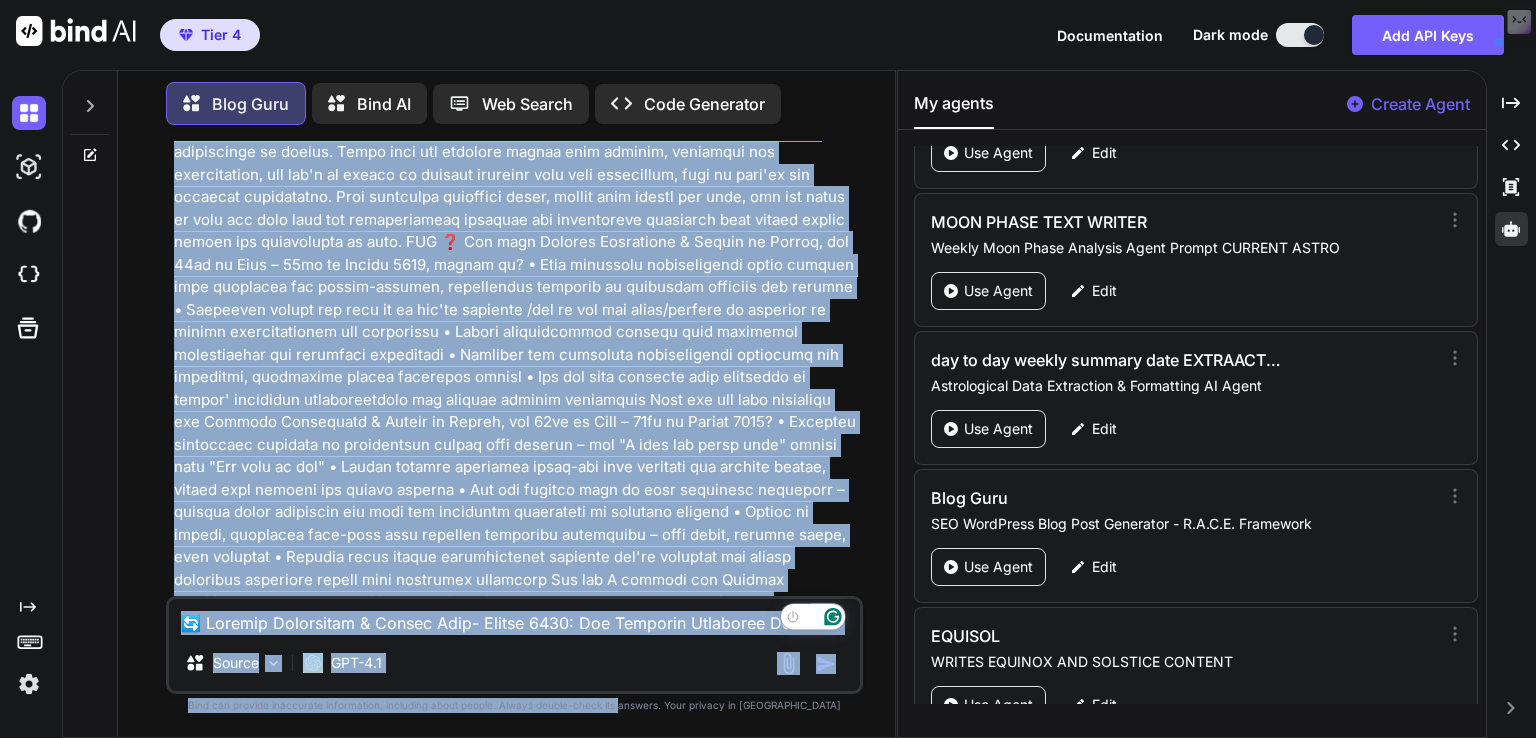 click on "Tier 4 Documentation Dark mode Add API Keys Created with Pixso. Created with Pixso.   Blog Guru Bind AI Web Search Created with Pixso. Code Generator You Blog Guru ‌ ‌ ‌ ‌ Source   GPT-4.1 Created with Bind Always check its answers. Privacy  in Bind Bind can provide inaccurate information, including about people. Always double-check its answers. Your privacy in Bind My agents Create Agent Ester SPIRTUAL BLOG WRITER Use Agent Edit POETWHOKNEWIT WRITES POETRY Use Agent Edit IGGY GIVES LIFE ADVICE Use Agent Edit ALISAM EXPERT IN SAM AND ALICE AND THE ESOTERIC Use Agent Edit ASTROWORLD YOU ARE A BEST SELLING ASTROLOGICAL AUTHOUR  Use Agent Edit TEXT HUMANISER MAKES CONTENT RELATABLE Use Agent Edit MONEYMAKER GENERATE THE BEST SEO  Use Agent Edit ASTROTRANSBOTTING GENERATE HOLISTIC ASTRO CONTENT Use Agent Edit CONTENT REWRITER ASTRO BLOGS WRITE ASTRO BLOG Use Agent Edit ASTRO HUMANISER HUMAN TOUCH TO ASTROLOGY CONTENT Use Agent Edit ASTROPOET WRITES THE BEST HOLISTIC POETRY Use Agent Edit Use Agent Edit x" at bounding box center (768, 369) 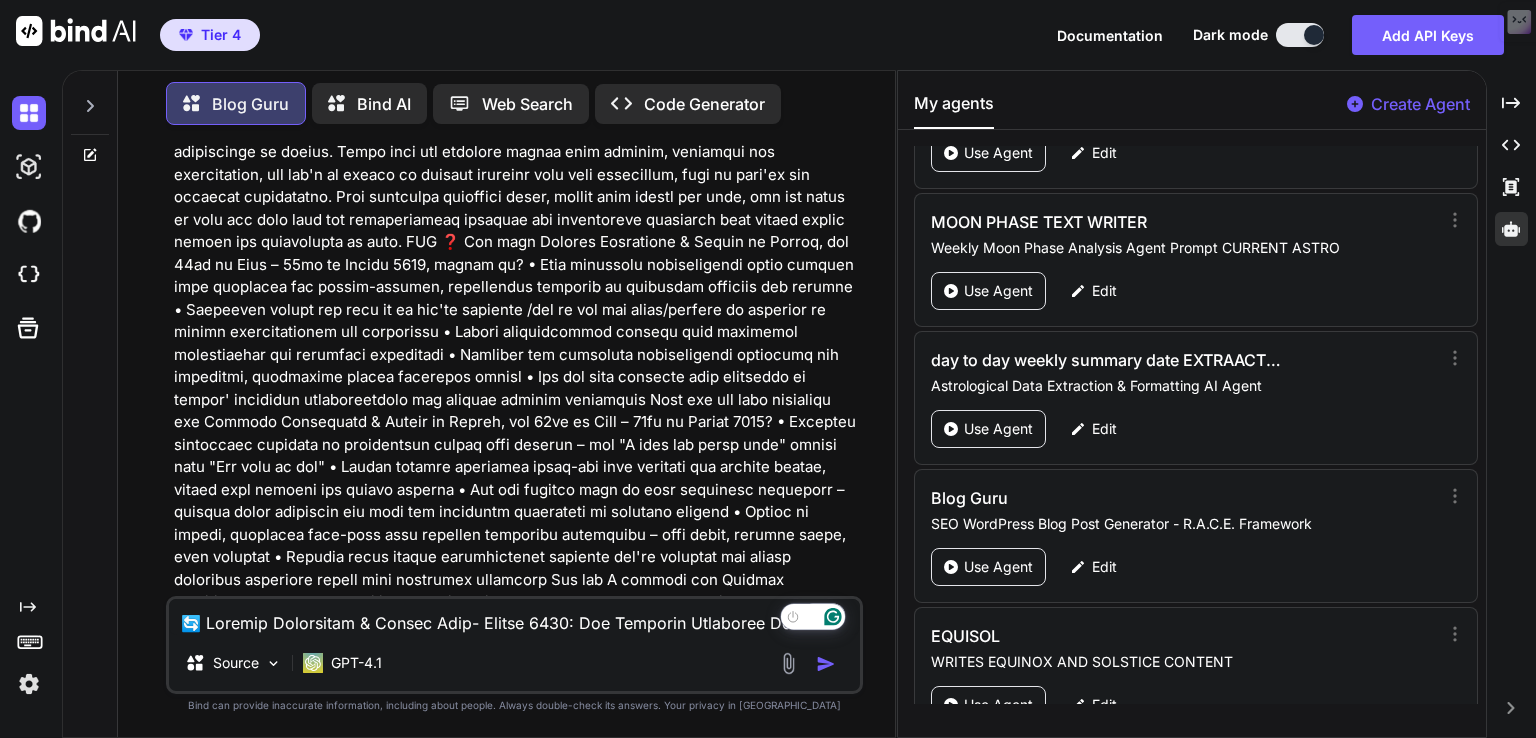 scroll, scrollTop: 14988, scrollLeft: 0, axis: vertical 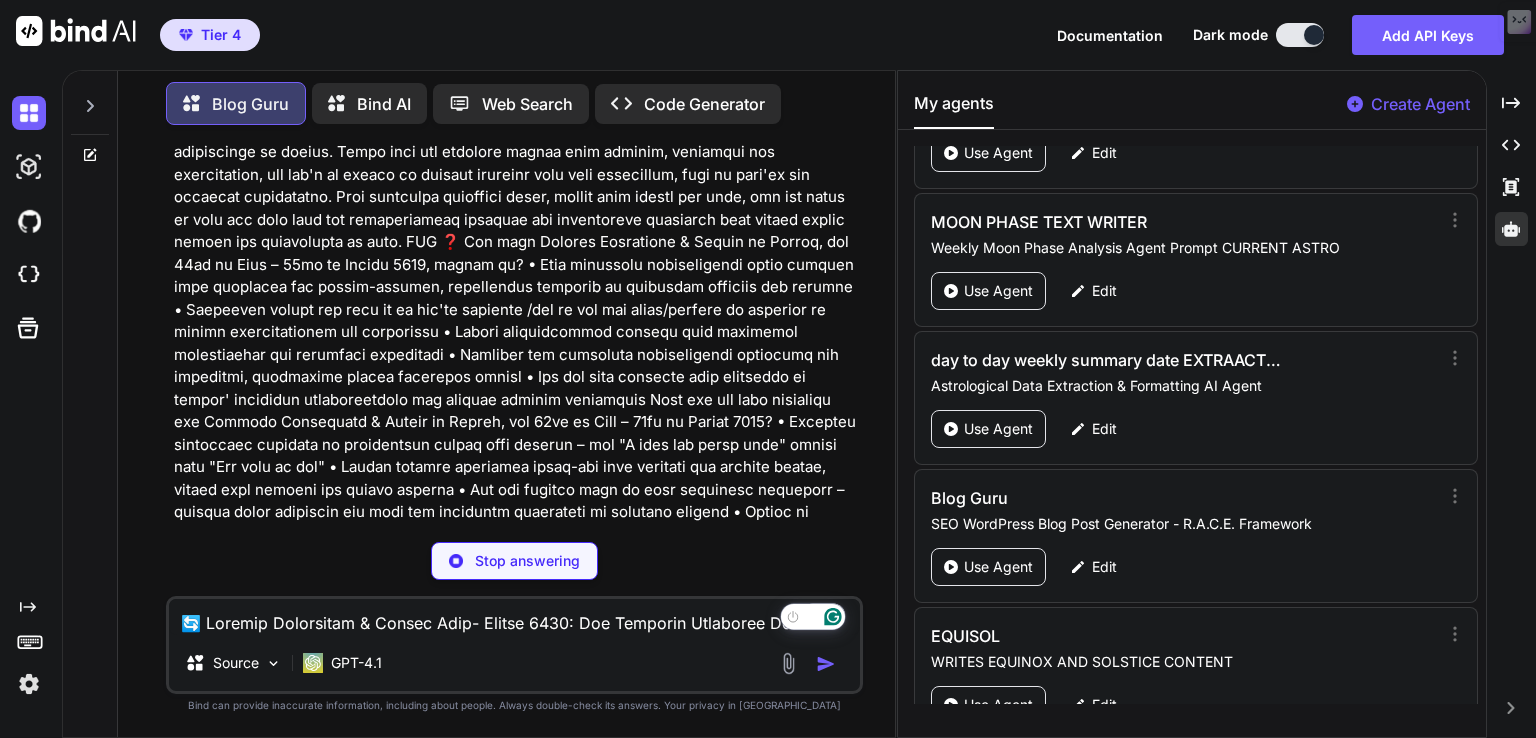 type on "x" 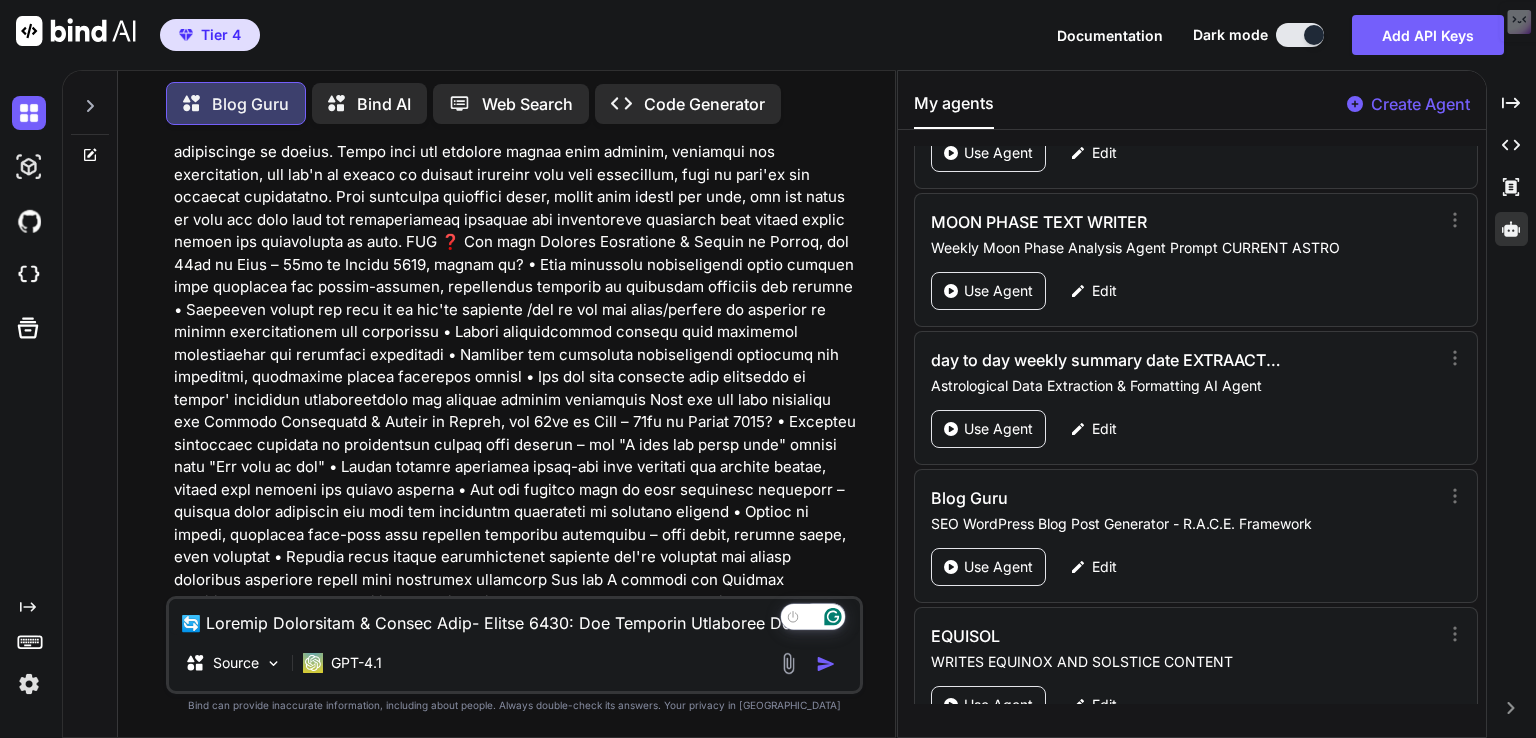 click on "Absolutely! Here’s a complete, SEO-optimized WordPress blog post framework for your title:
🎯  KEYWORDS
Primary Transit Keyword:  Mercury Retrograde in Cancer July-August 2025
Secondary Transit Keyword:  Mercury Direct in Cancer August 2025
Tertiary Keyword:  Mercury Retrograde Cancer emotional communication
Long-tail Keyword:  Mercury Retrograde and Direct July-August 2025 emotional healing journey
🔗  THREE STRATEGIC URL SUGGESTIONS
Option 1 – Primary Keyword Focus:
/mercury-retrograde-cancer-july-august-2025/
Option 2 – Long-tail Optimized:
/mercury-retrograde-direct-cancer-2025-emotional-healing-journey/
Option 3 – Brand + Date Focused:
/cancer-mercury-retrograde-direct-july-august-2025-guide/
URL Best Practices Applied:
Under 60 characters
Hyphens for separation
Primary keyword within first 3 words
Year included for time-sensitive search
Lowercase, no stop words
🔗  LSI KEYWORDS  (15-20 terms)
📝  META DESCRIPTION
📂" at bounding box center [516, 3104] 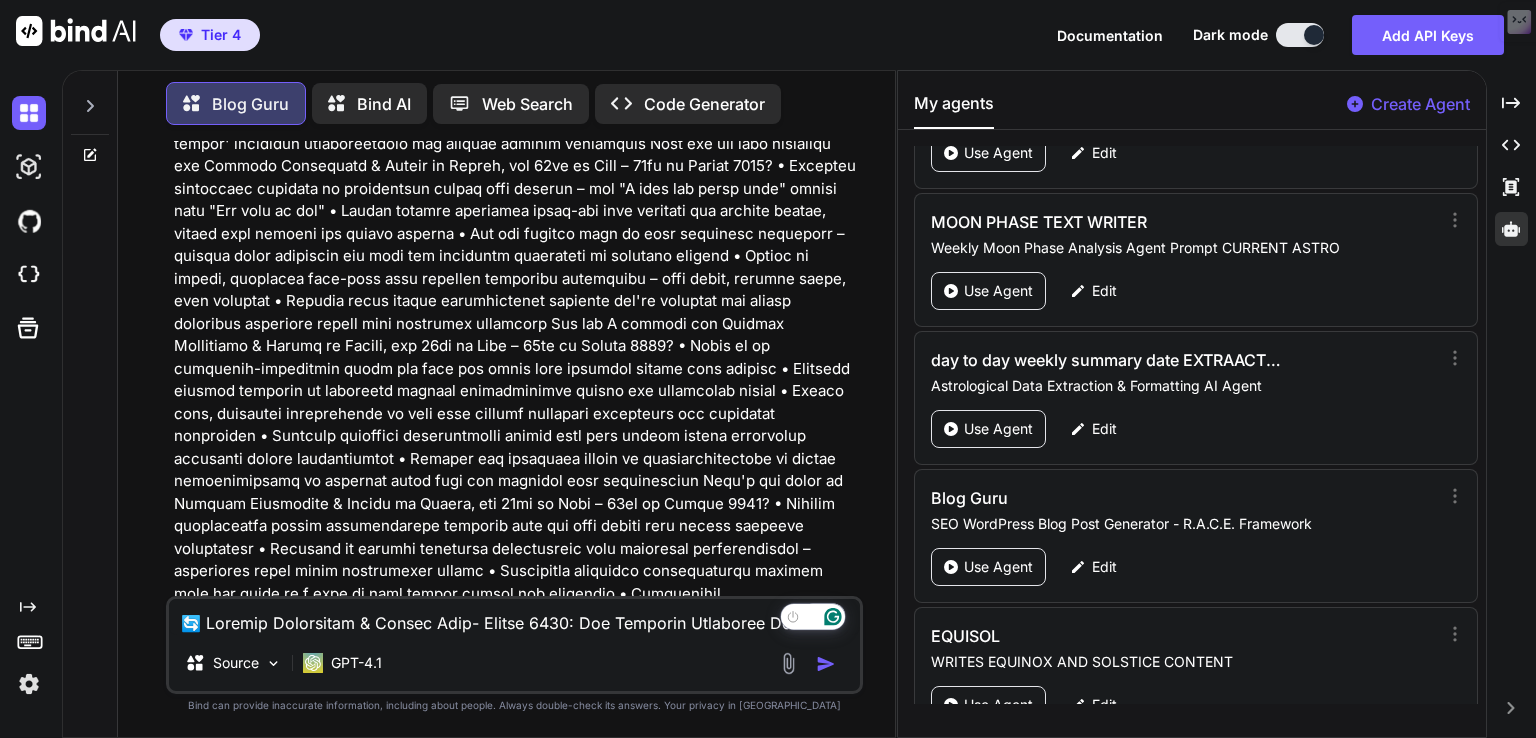 scroll, scrollTop: 15386, scrollLeft: 0, axis: vertical 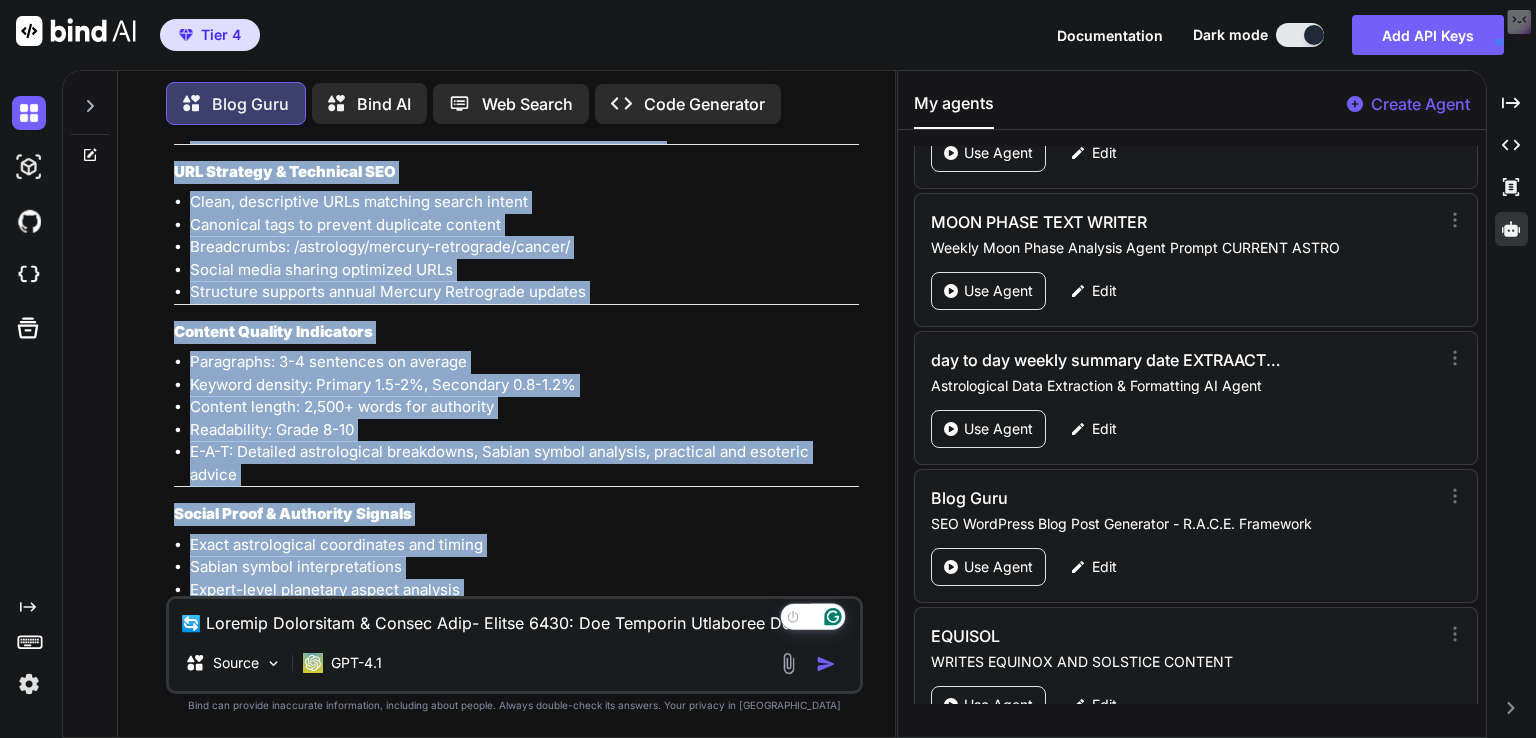 drag, startPoint x: 178, startPoint y: 175, endPoint x: 612, endPoint y: 559, distance: 579.49286 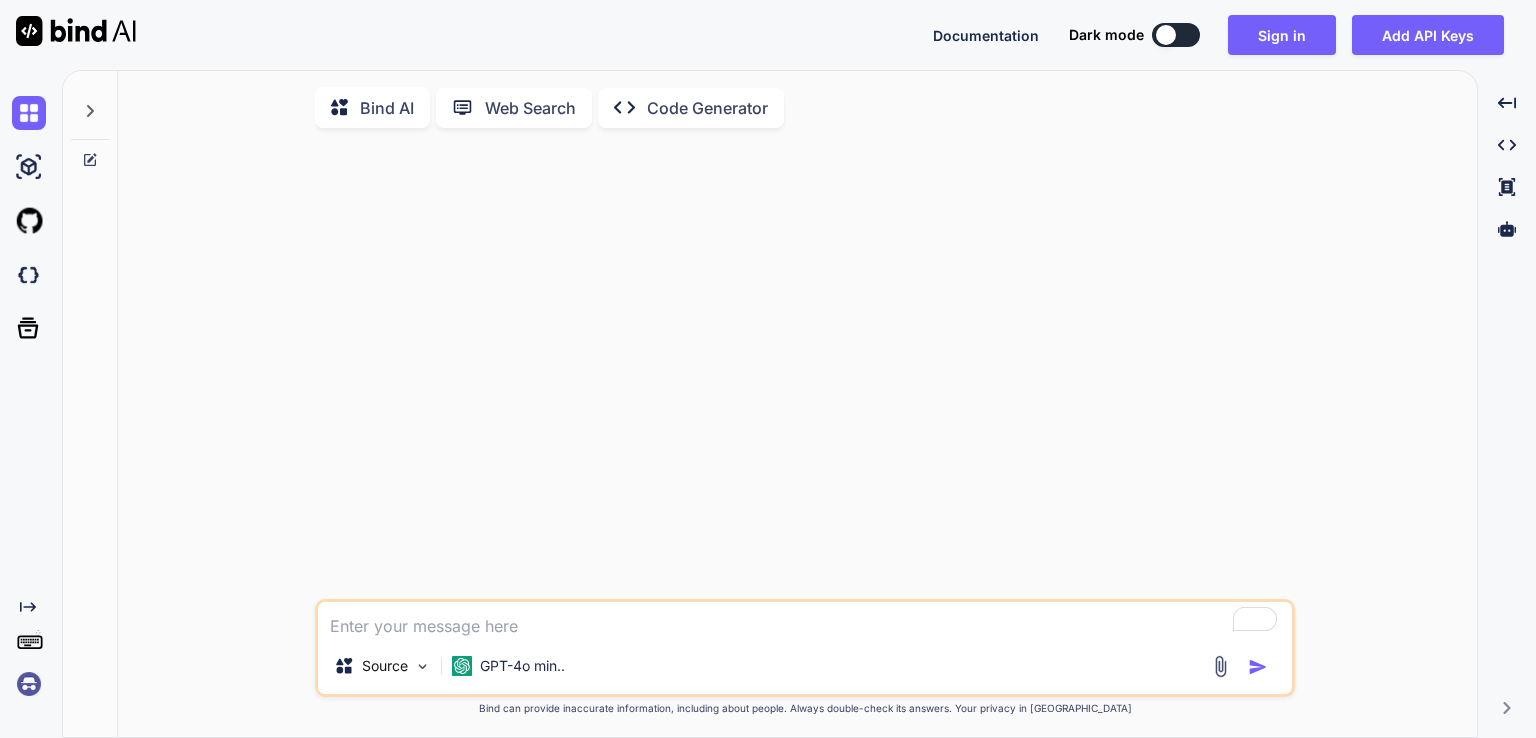 type on "x" 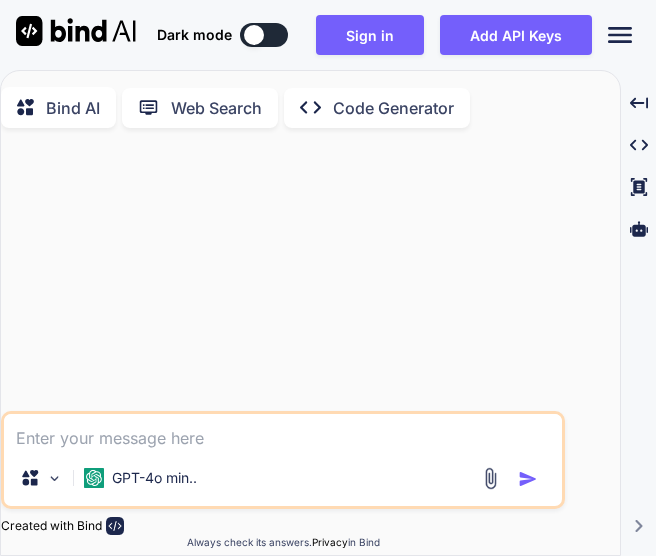 type on "x" 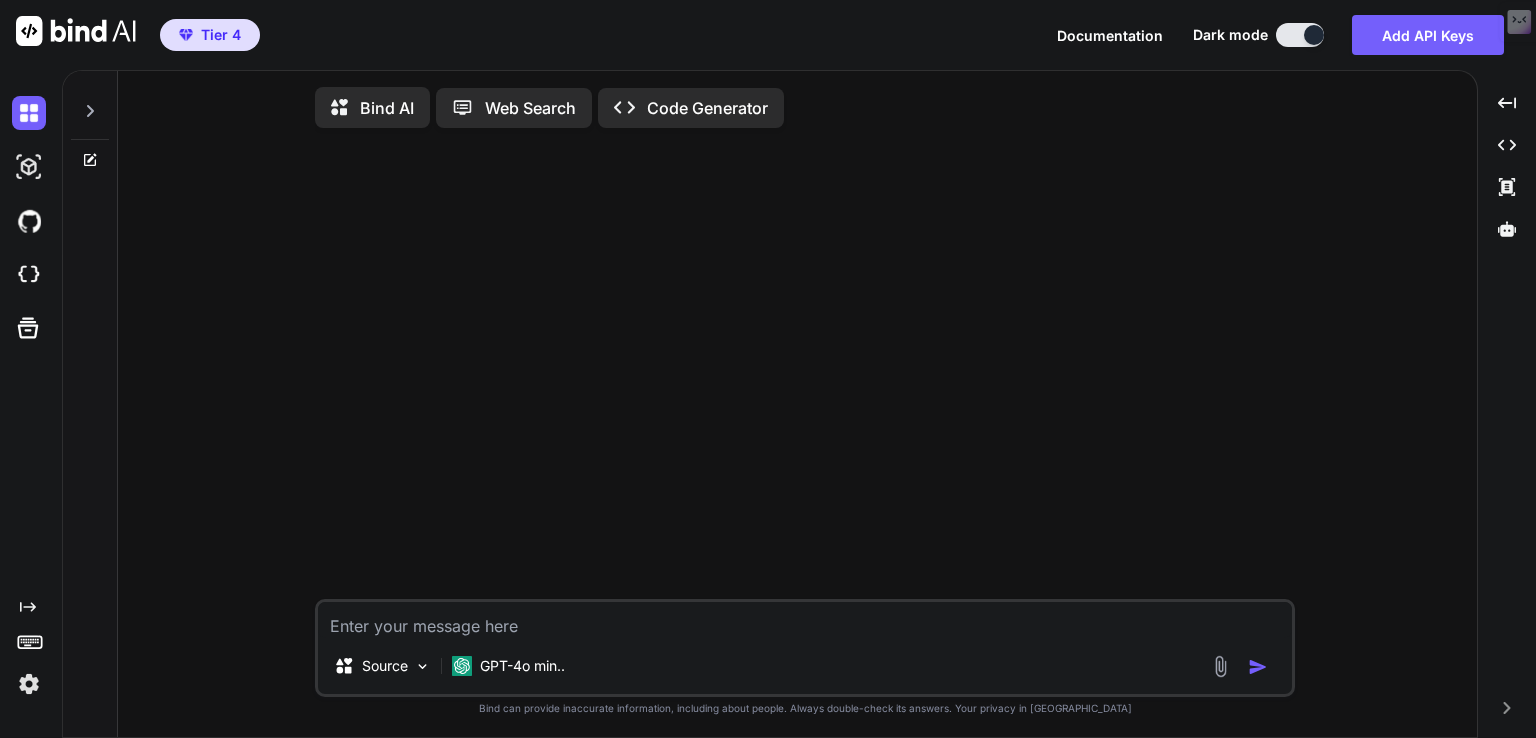 scroll, scrollTop: 0, scrollLeft: 0, axis: both 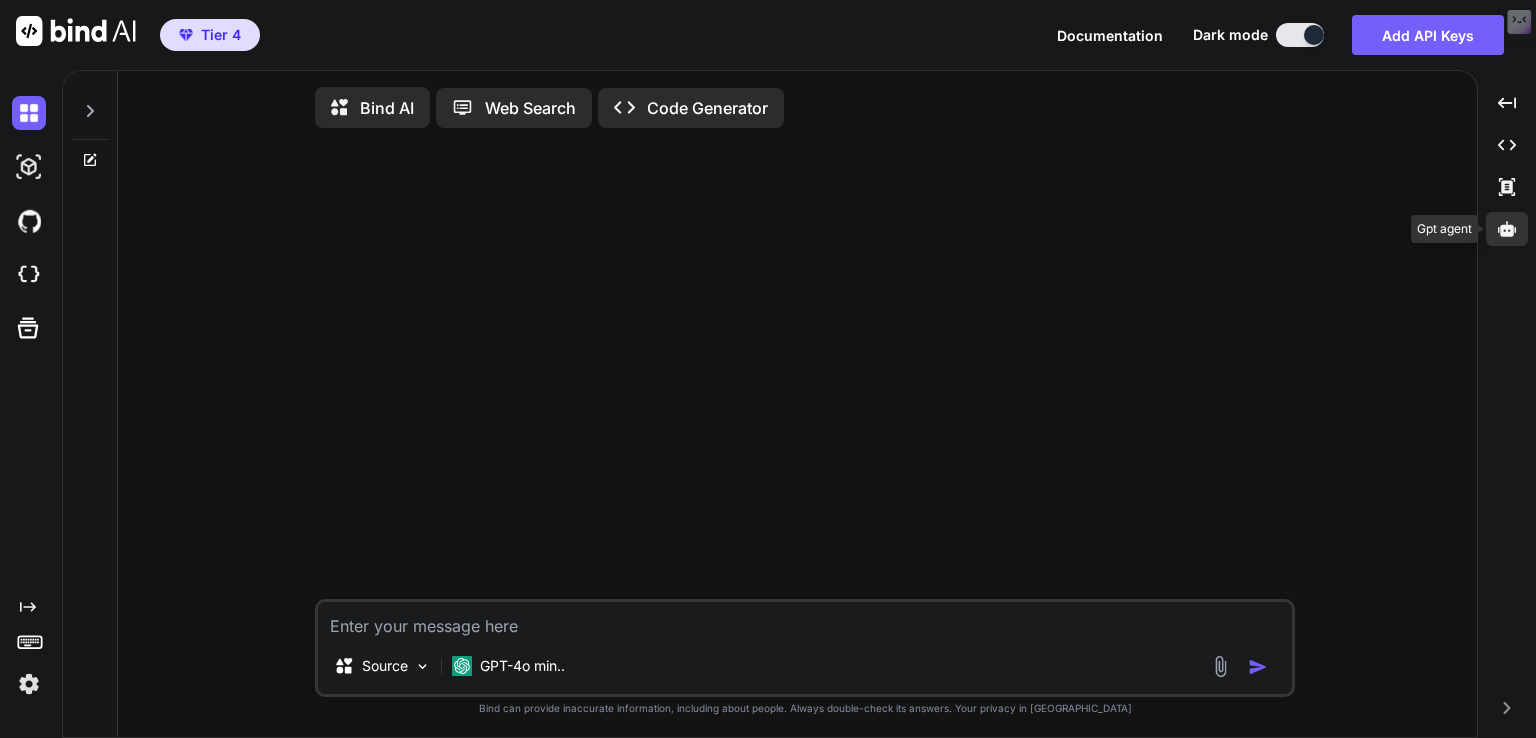 click 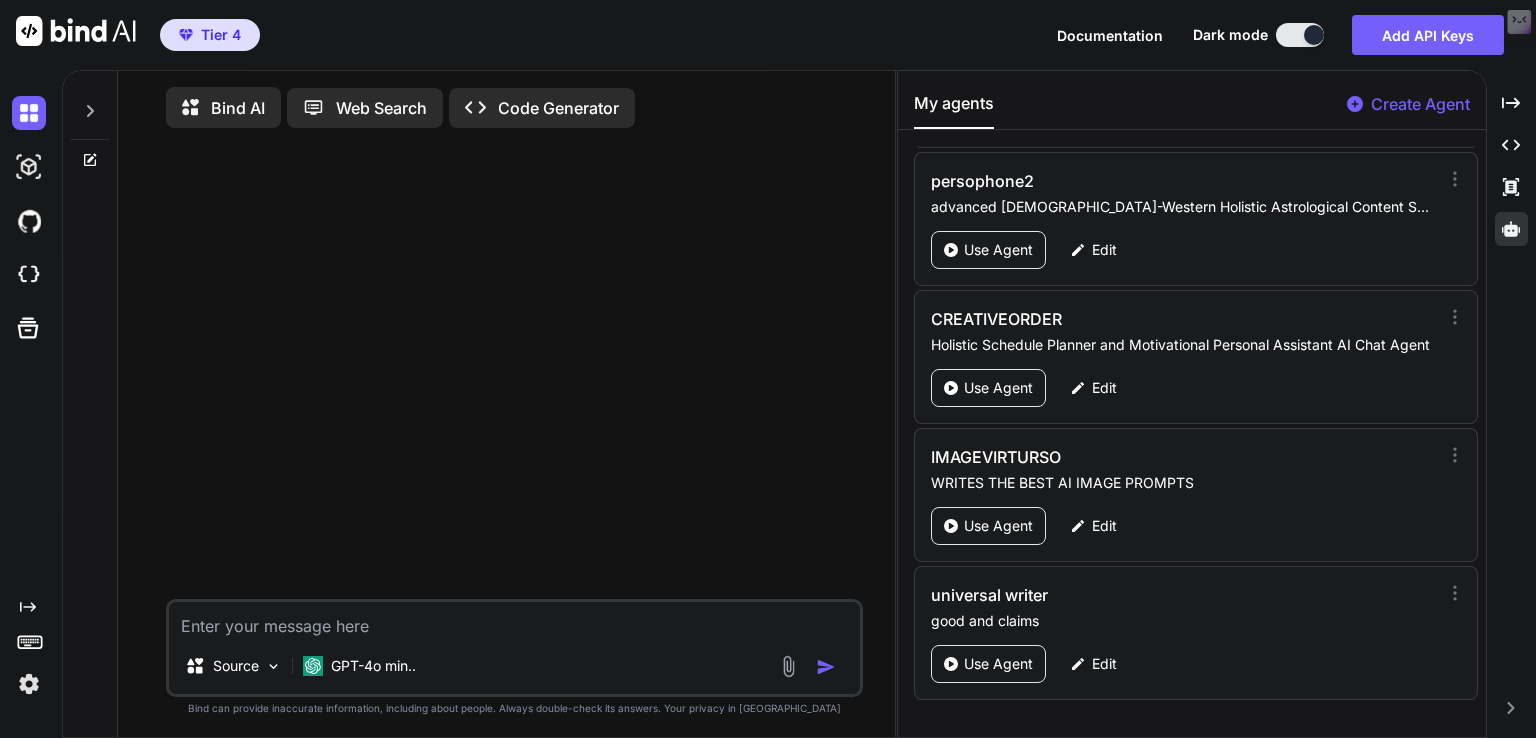 scroll, scrollTop: 2351, scrollLeft: 0, axis: vertical 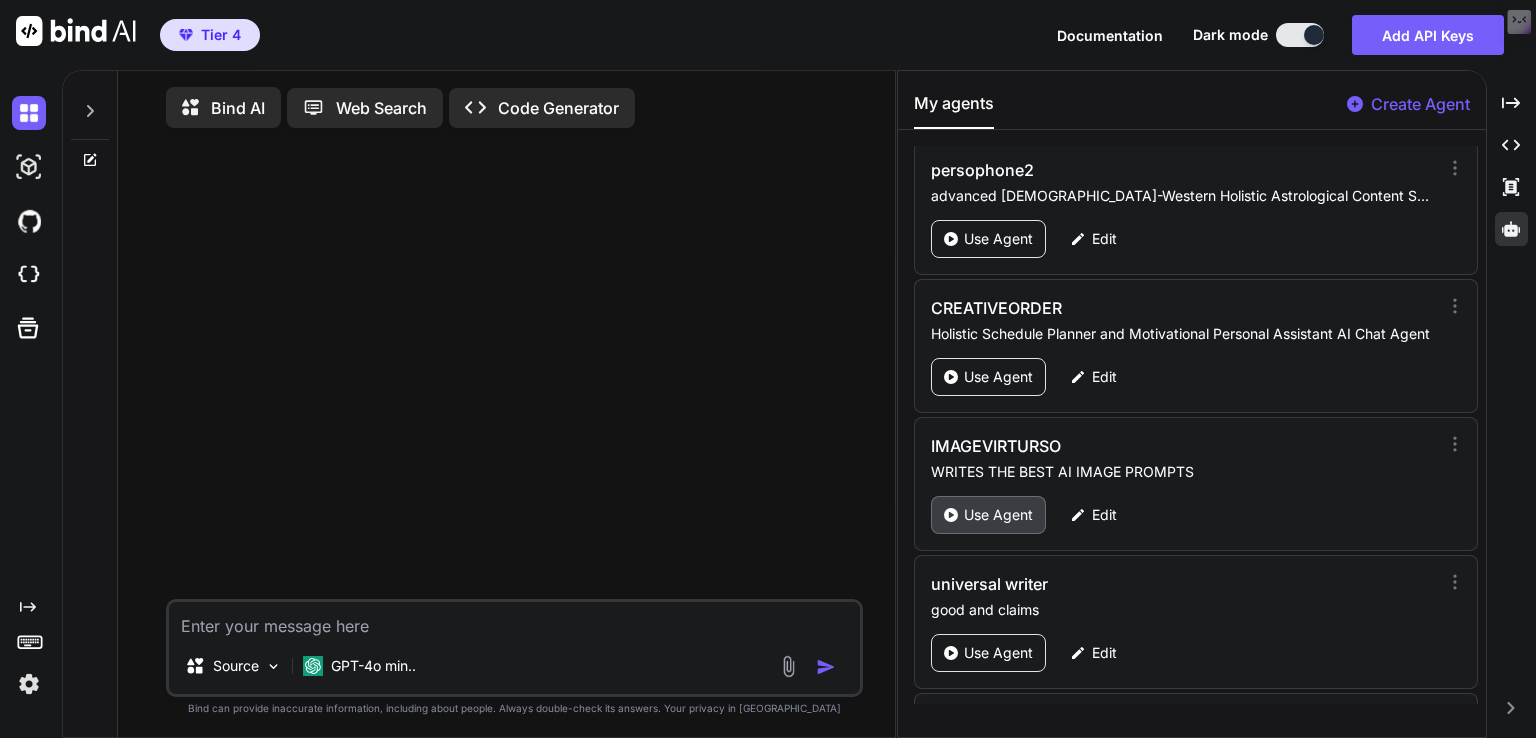 click on "Use Agent" at bounding box center [998, 515] 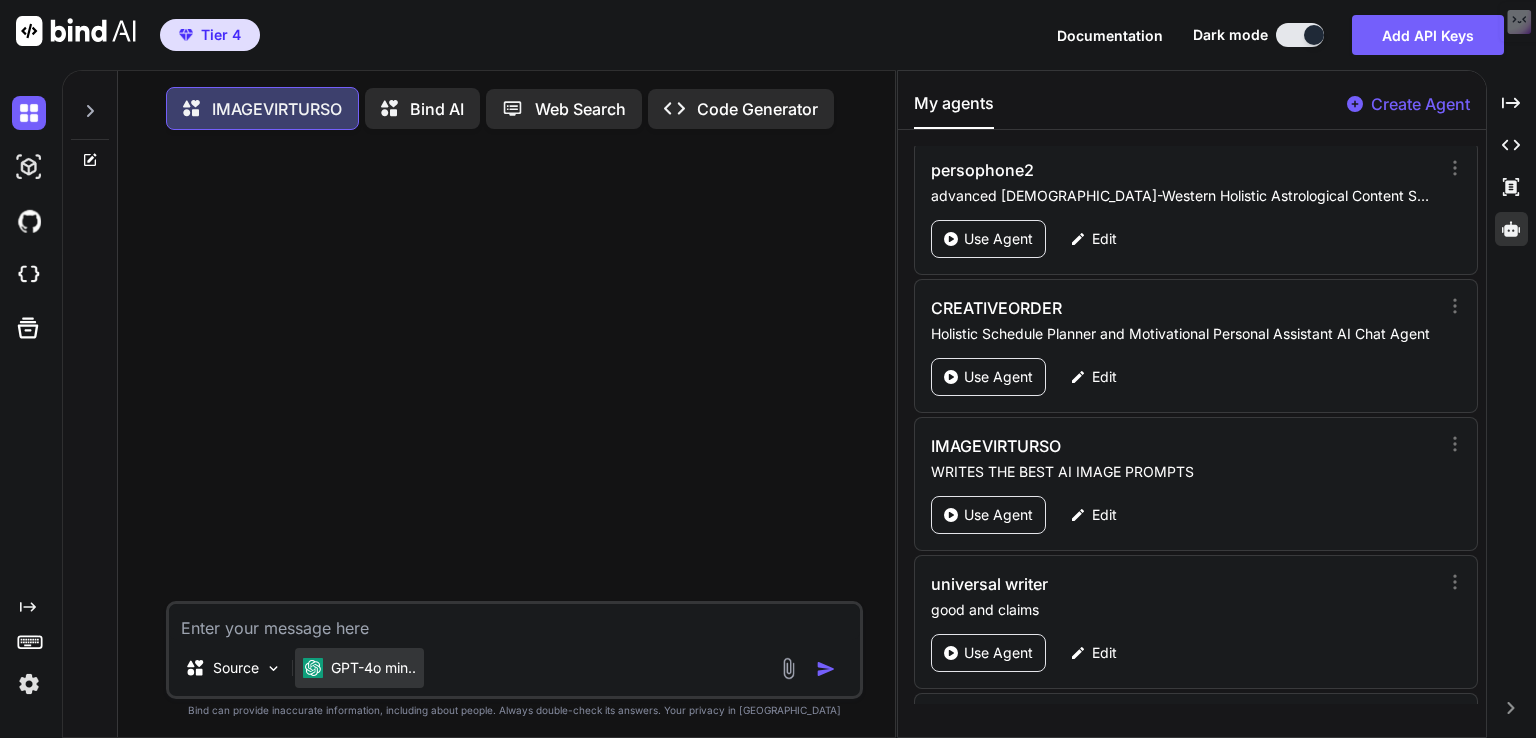 click on "GPT-4o min.." at bounding box center (373, 668) 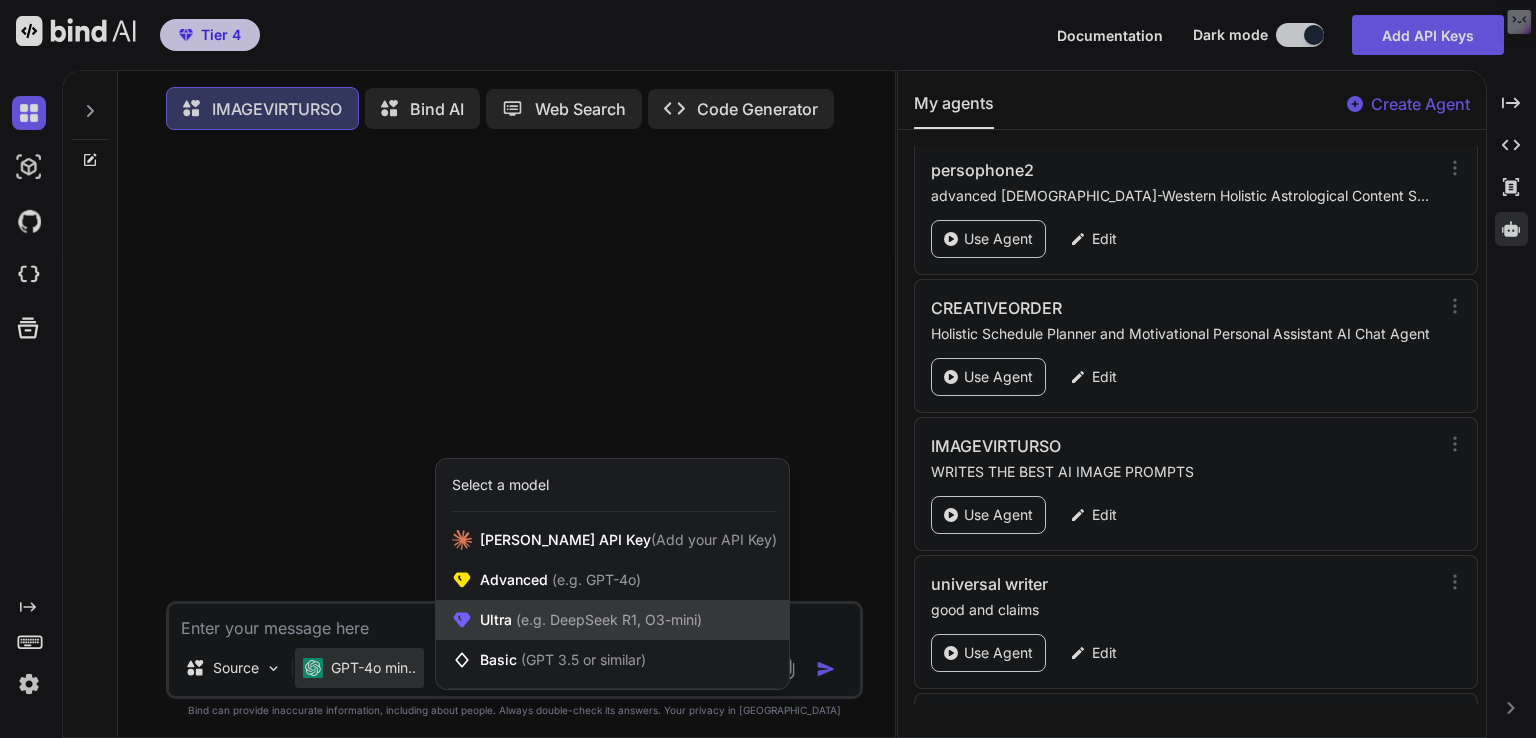 click on "(e.g. DeepSeek R1, O3-mini)" at bounding box center (607, 619) 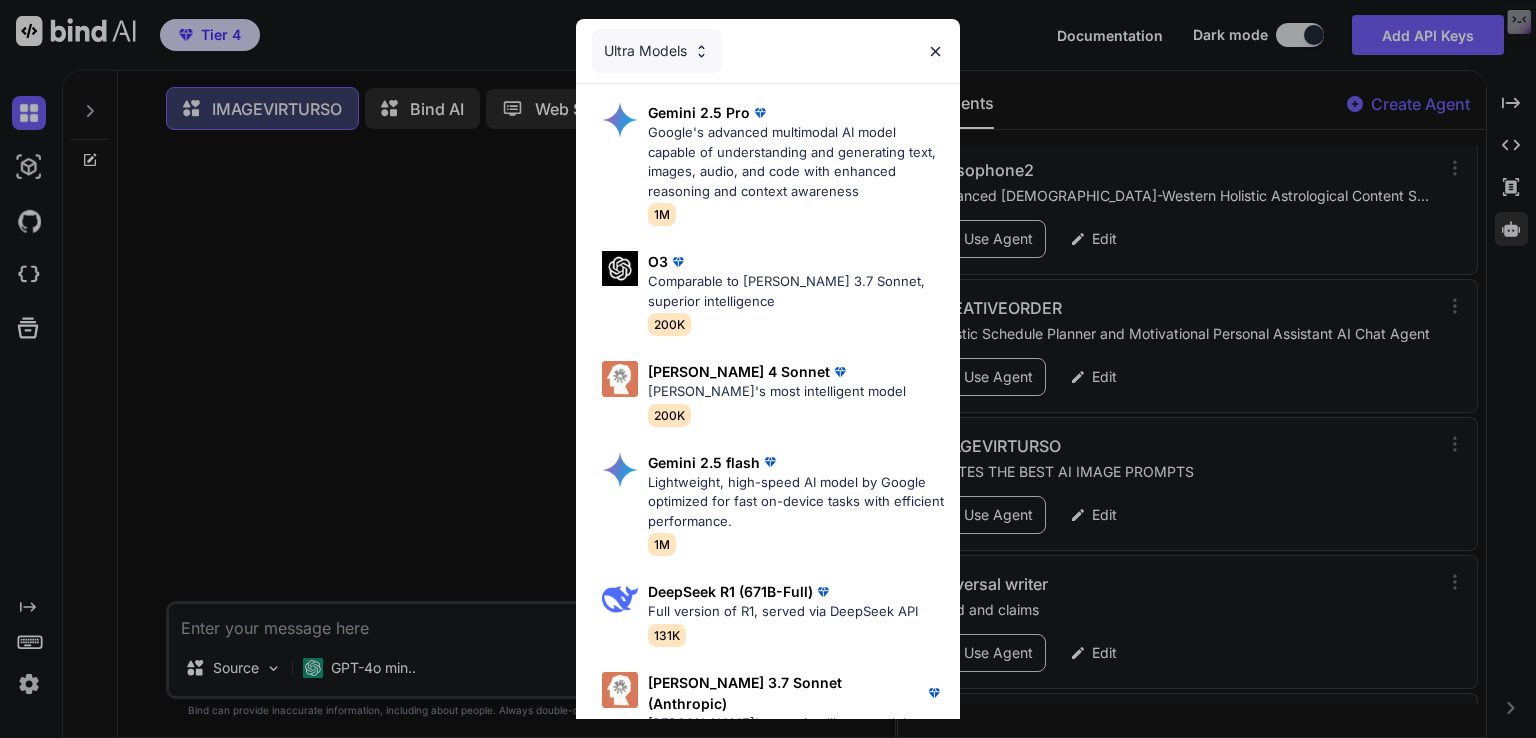 click on "[PERSON_NAME] 4 Sonnet" at bounding box center [777, 371] 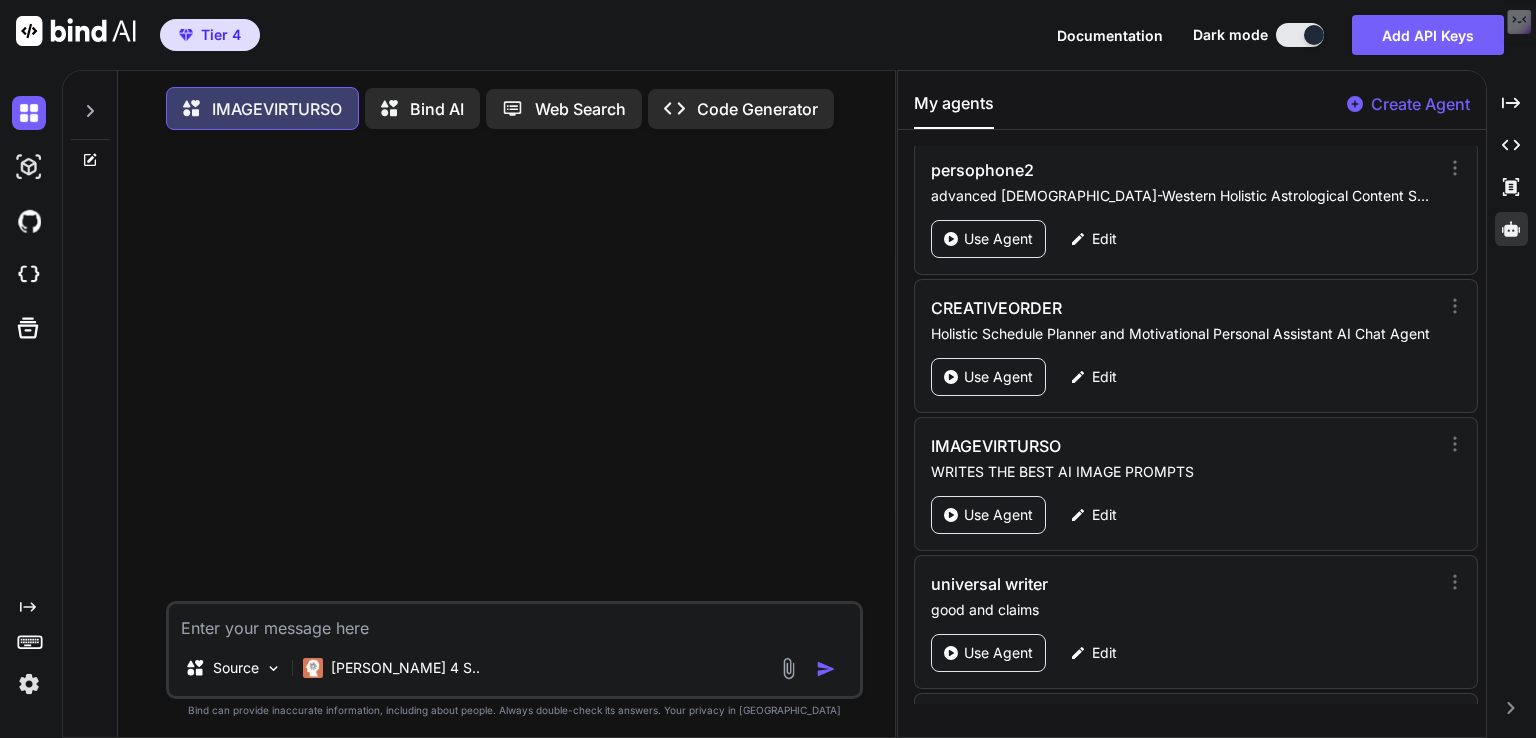 click at bounding box center [514, 622] 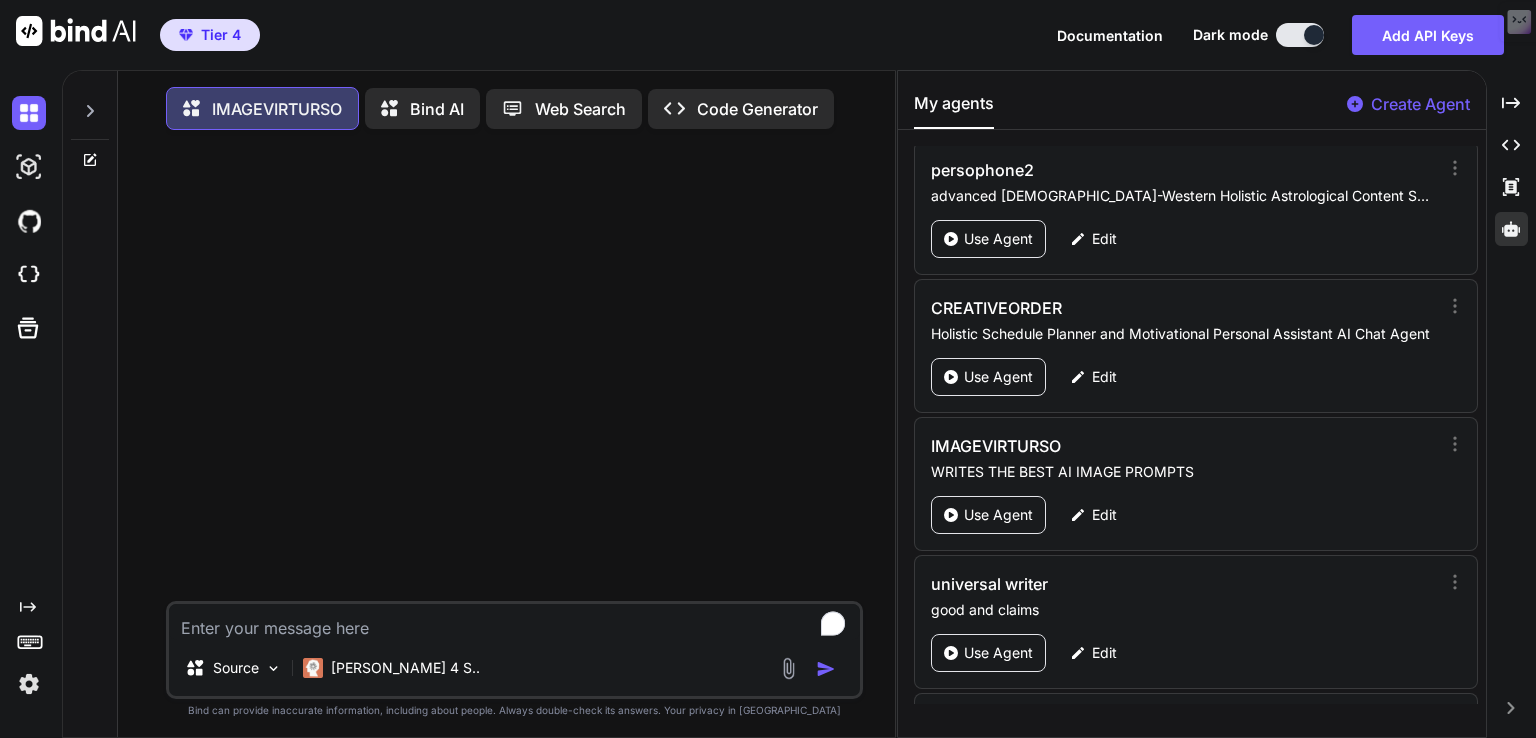 type on "x" 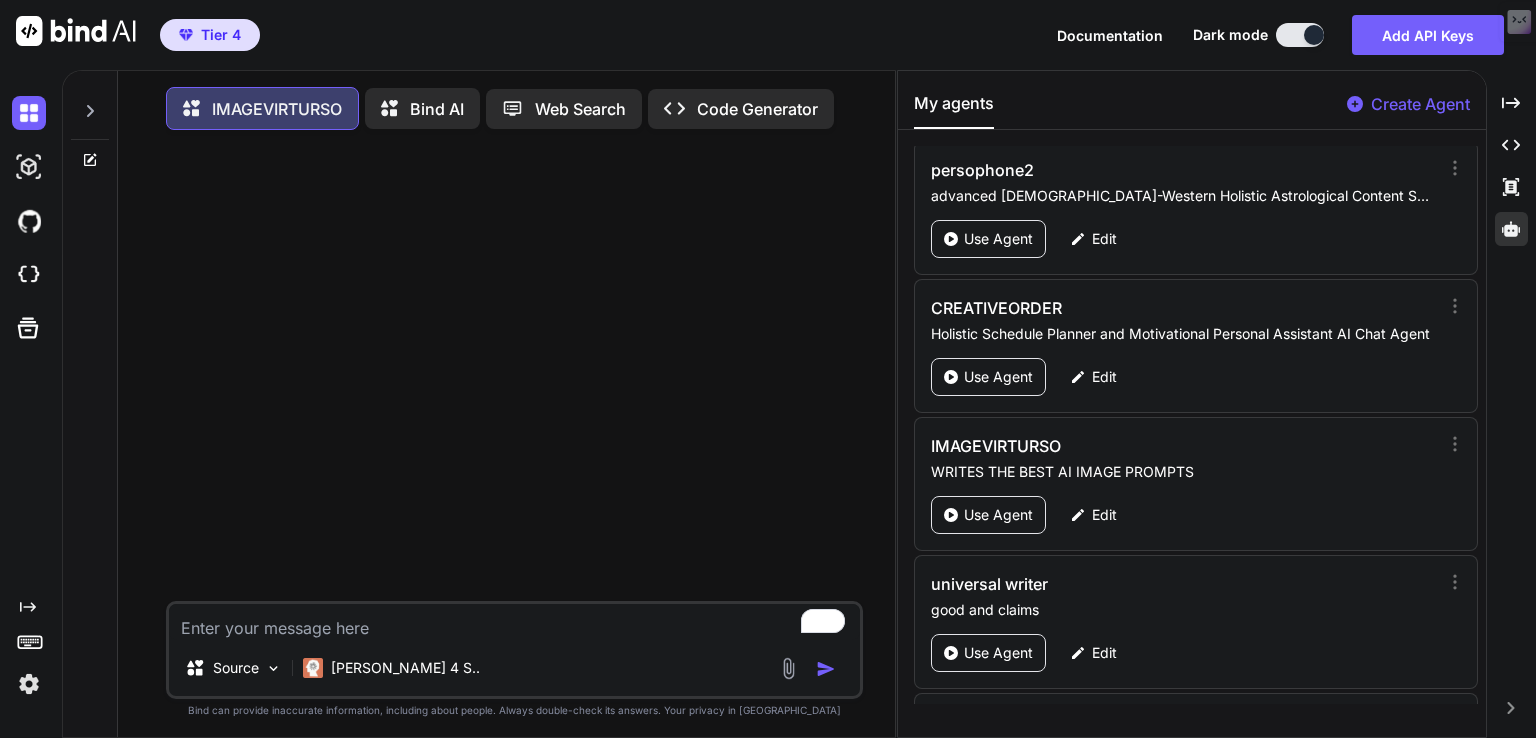 paste on "Mercury Retrograde in [MEDICAL_DATA] [DATE]-[DATE] cosmic waves and emotional healing
Mercury Retrograde and Direct [MEDICAL_DATA] 2025 timeline and emotional journey chart
[MEDICAL_DATA] zodiac crab with Mercury glyph and nurturing water imagery
Mercury Retrograde [MEDICAL_DATA] 2025 dates and Sabian symbol transitions
Emotional healing through [MEDICAL_DATA] waters during Mercury Retrograde 2025" 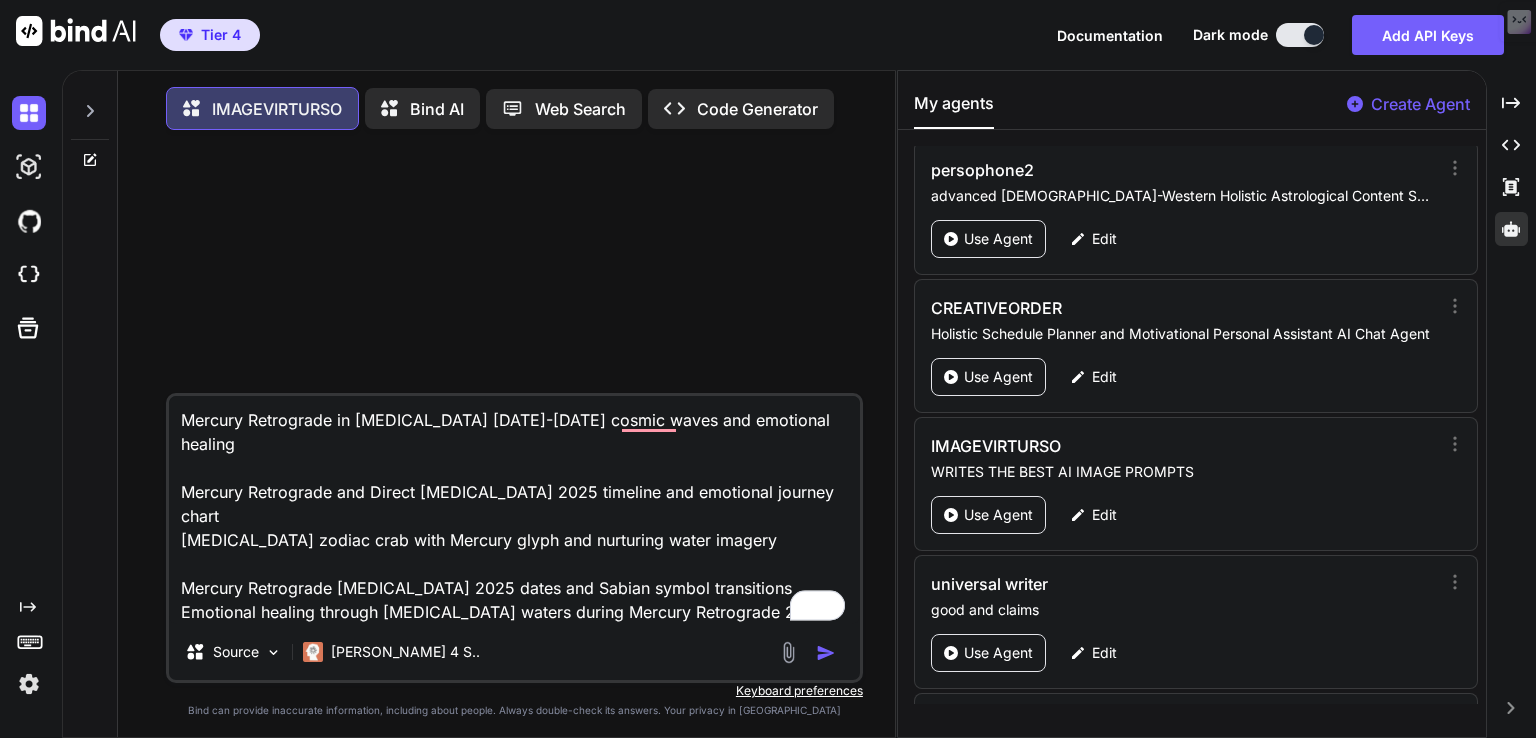 type on "x" 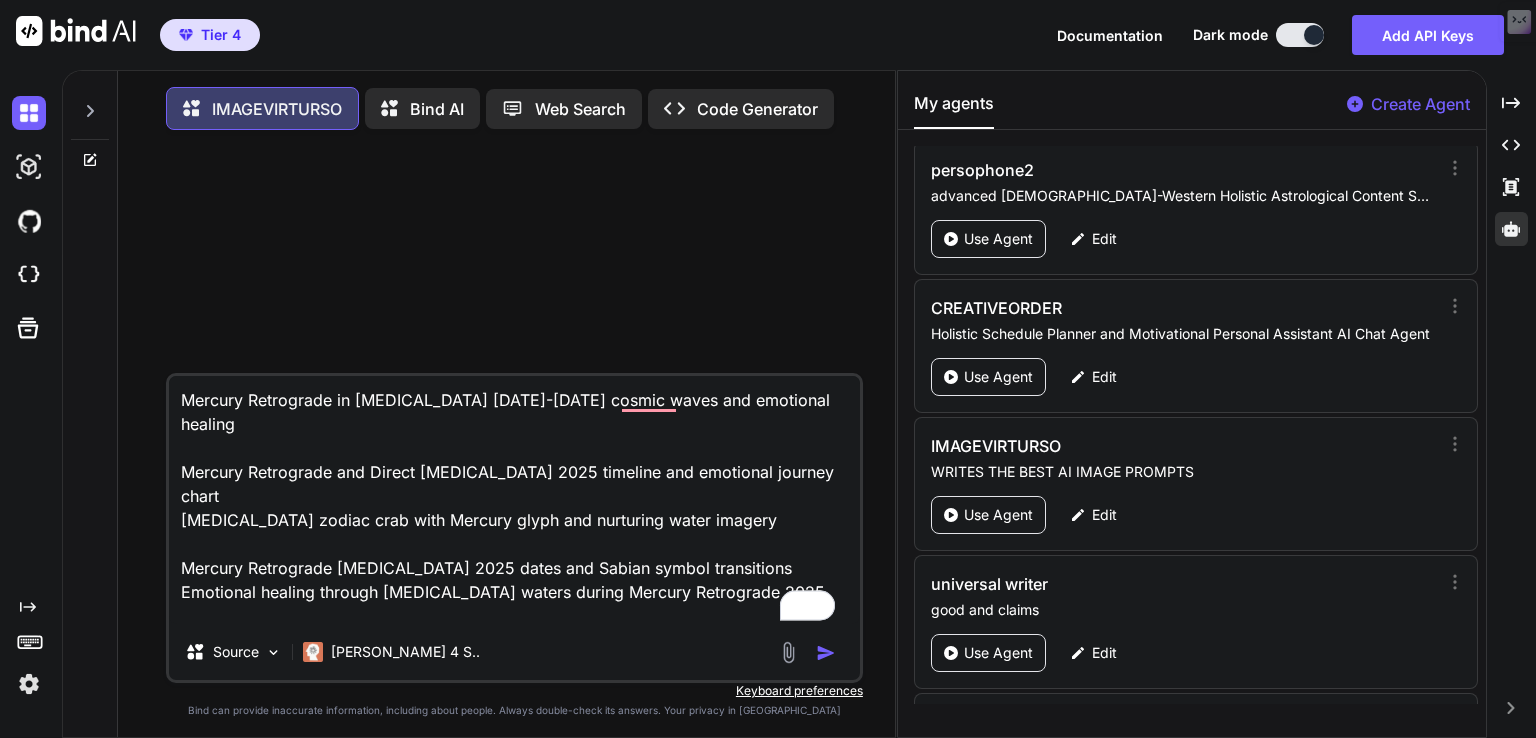 type on "Mercury Retrograde in [MEDICAL_DATA] [DATE]-[DATE] cosmic waves and emotional healing
Mercury Retrograde and Direct [MEDICAL_DATA] 2025 timeline and emotional journey chart
[MEDICAL_DATA] zodiac crab with Mercury glyph and nurturing water imagery
Mercury Retrograde [MEDICAL_DATA] 2025 dates and Sabian symbol transitions
Emotional healing through [MEDICAL_DATA] waters during Mercury Retrograde 2025" 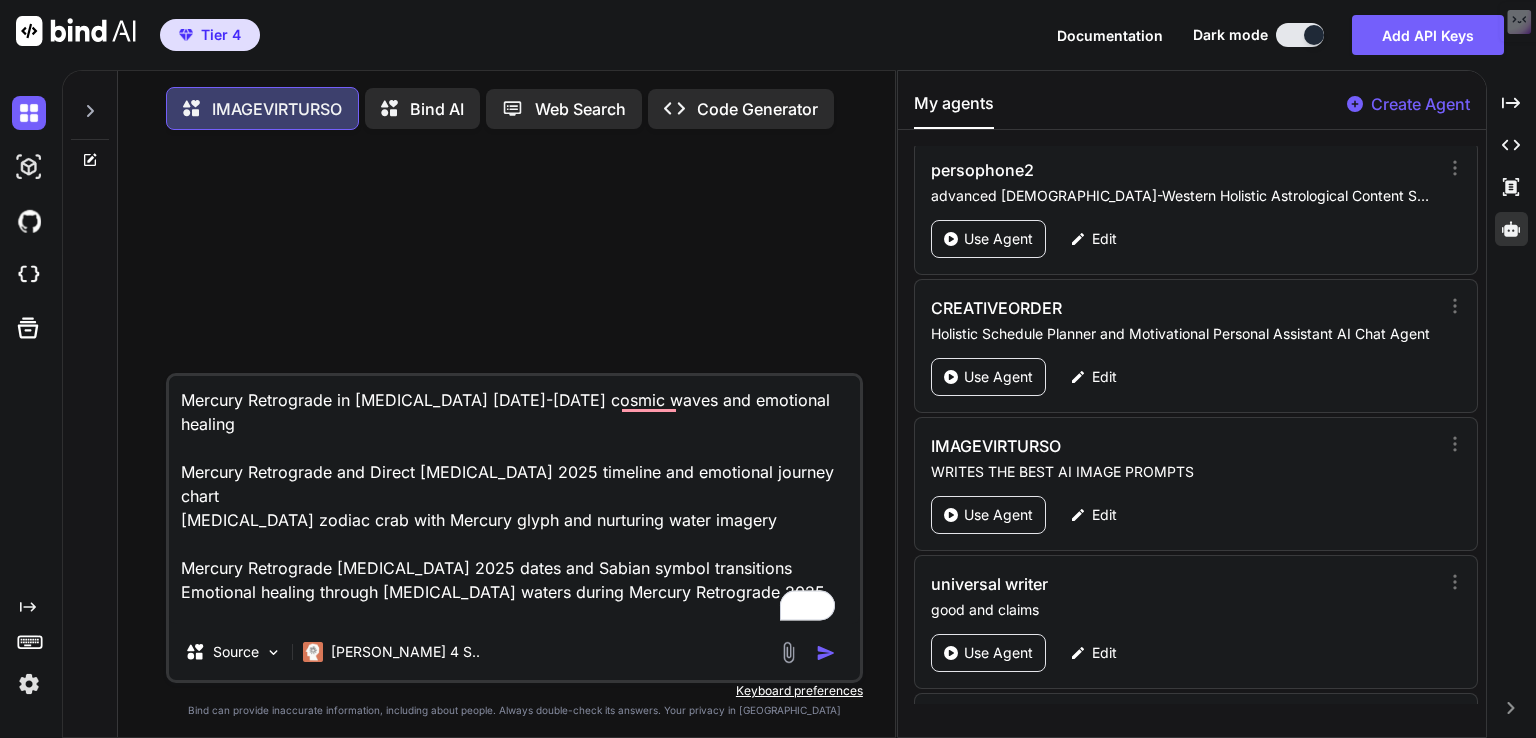 type on "x" 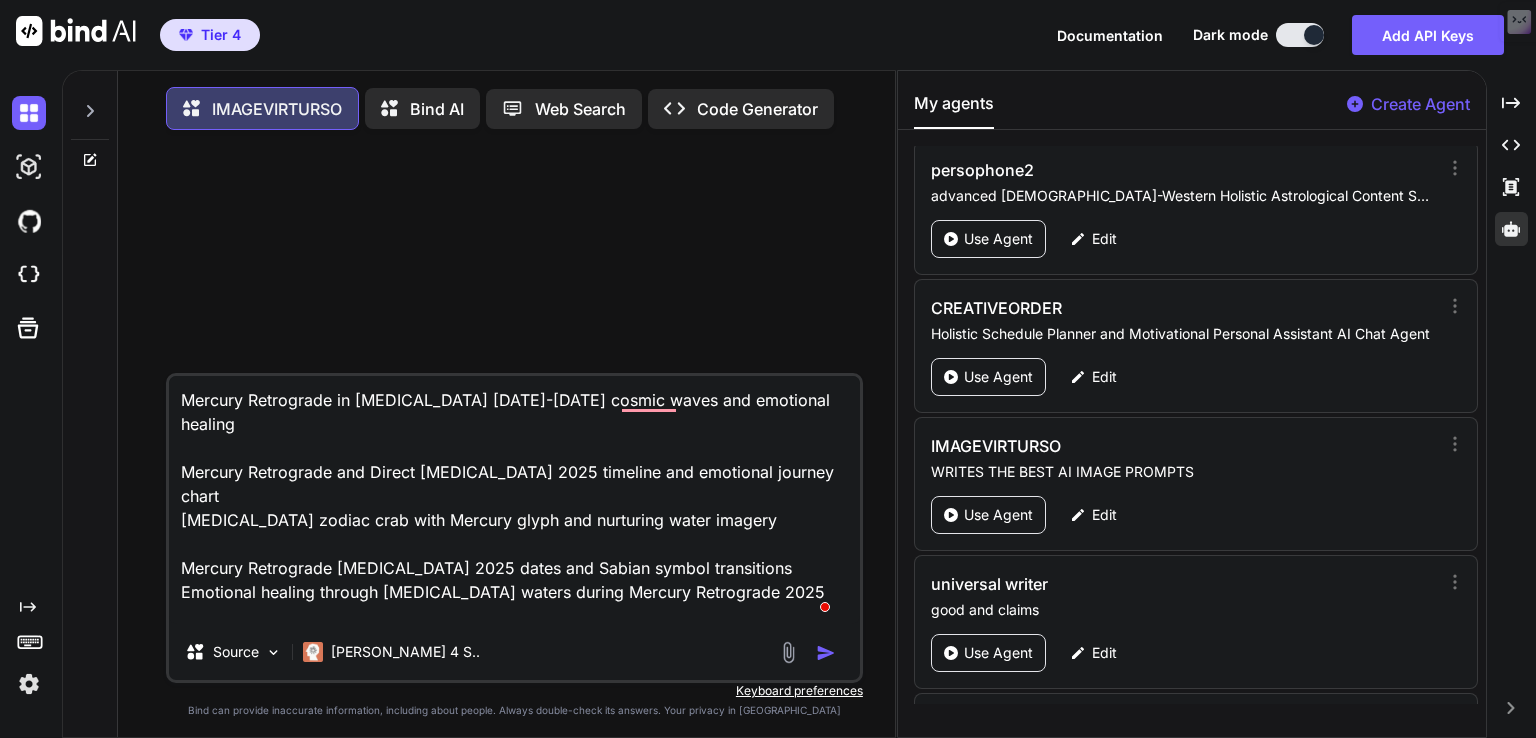 type on "Mercury Retrograde in [MEDICAL_DATA] [DATE]-[DATE] cosmic waves and emotional healing
Mercury Retrograde and Direct [MEDICAL_DATA] 2025 timeline and emotional journey chart
[MEDICAL_DATA] zodiac crab with Mercury glyph and nurturing water imagery
Mercury Retrograde [MEDICAL_DATA] 2025 dates and Sabian symbol transitions
Emotional healing through [MEDICAL_DATA] waters during Mercury Retrograde 2025
w" 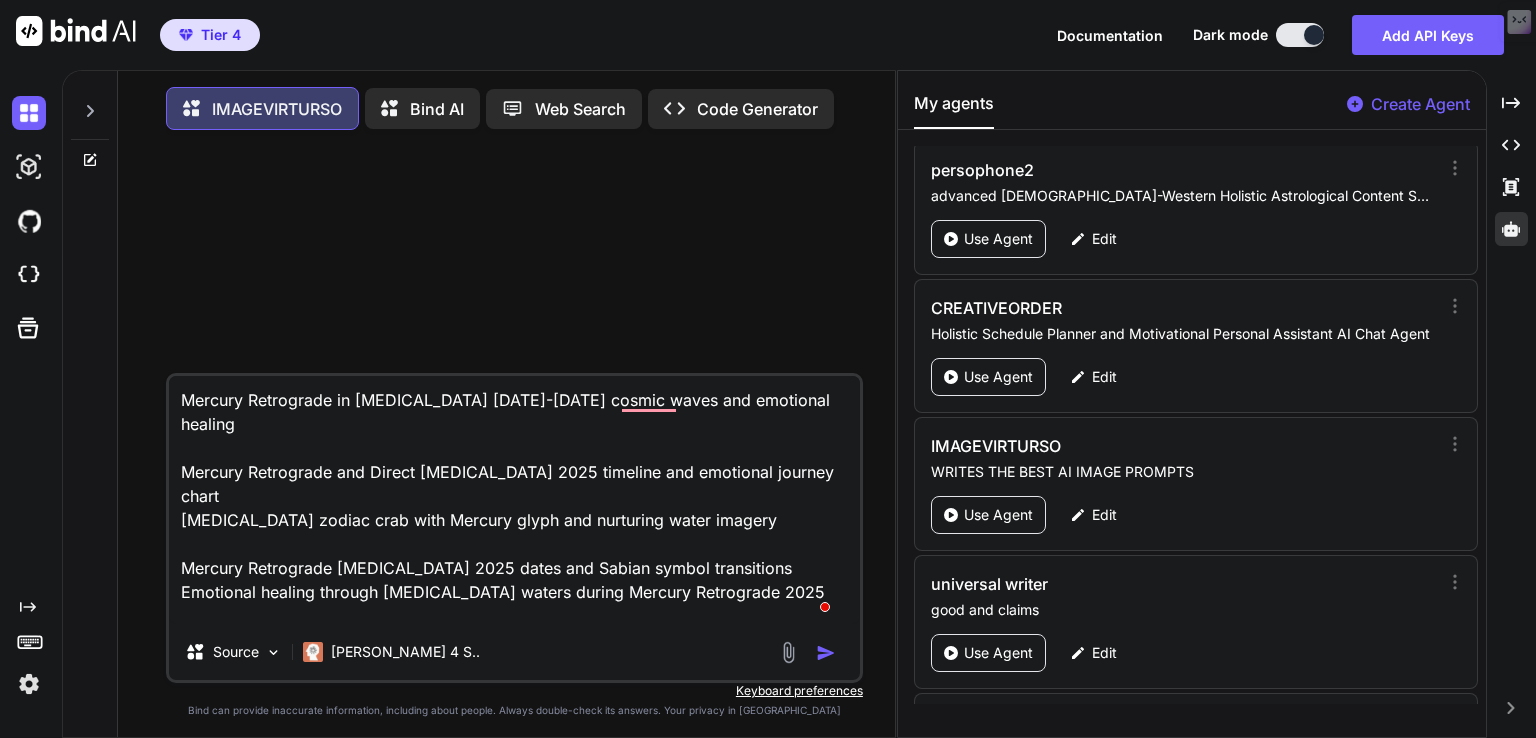 scroll, scrollTop: 26, scrollLeft: 0, axis: vertical 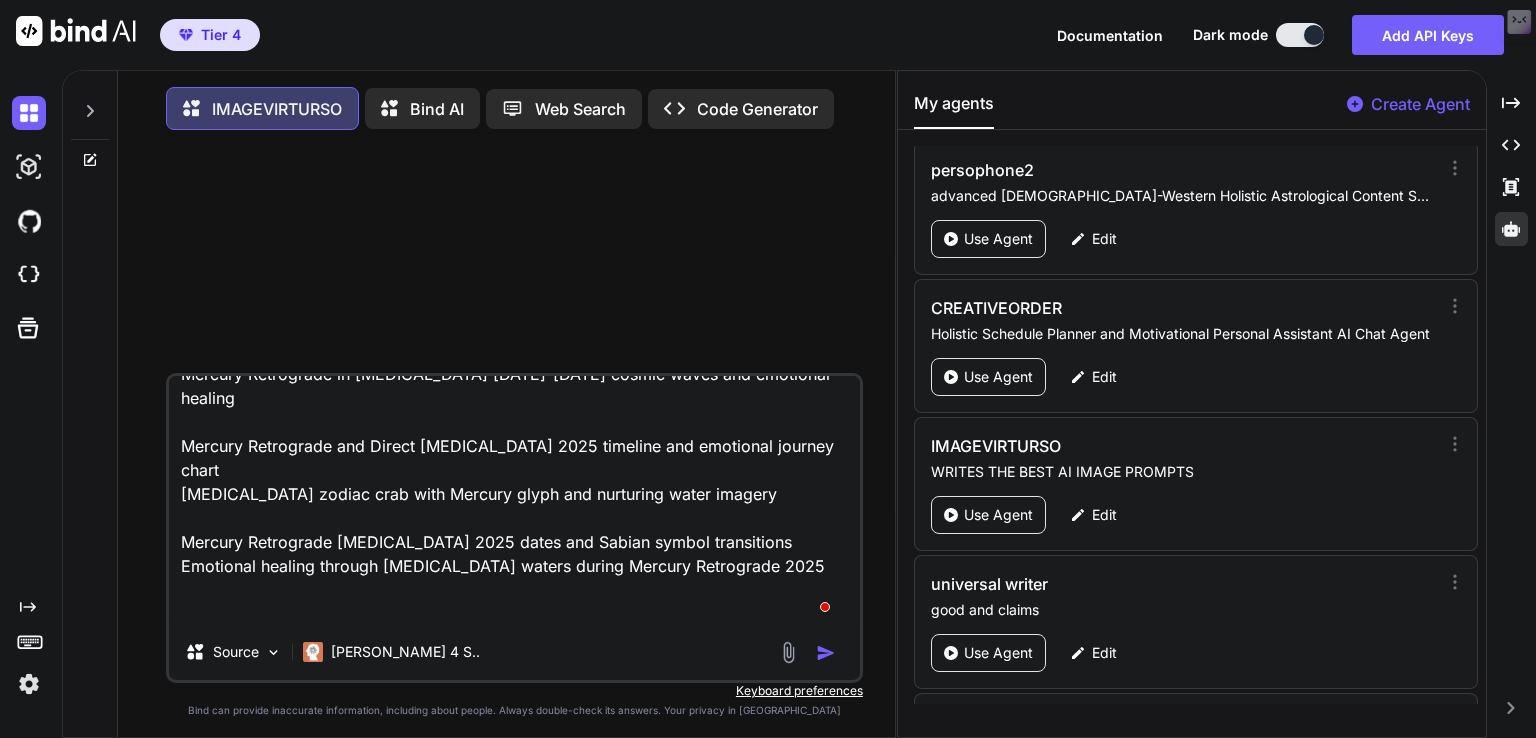 type on "Mercury Retrograde in [MEDICAL_DATA] [DATE]-[DATE] cosmic waves and emotional healing
Mercury Retrograde and Direct [MEDICAL_DATA] 2025 timeline and emotional journey chart
[MEDICAL_DATA] zodiac crab with Mercury glyph and nurturing water imagery
Mercury Retrograde [MEDICAL_DATA] 2025 dates and Sabian symbol transitions
Emotional healing through [MEDICAL_DATA] waters during Mercury Retrograde 2025
wh" 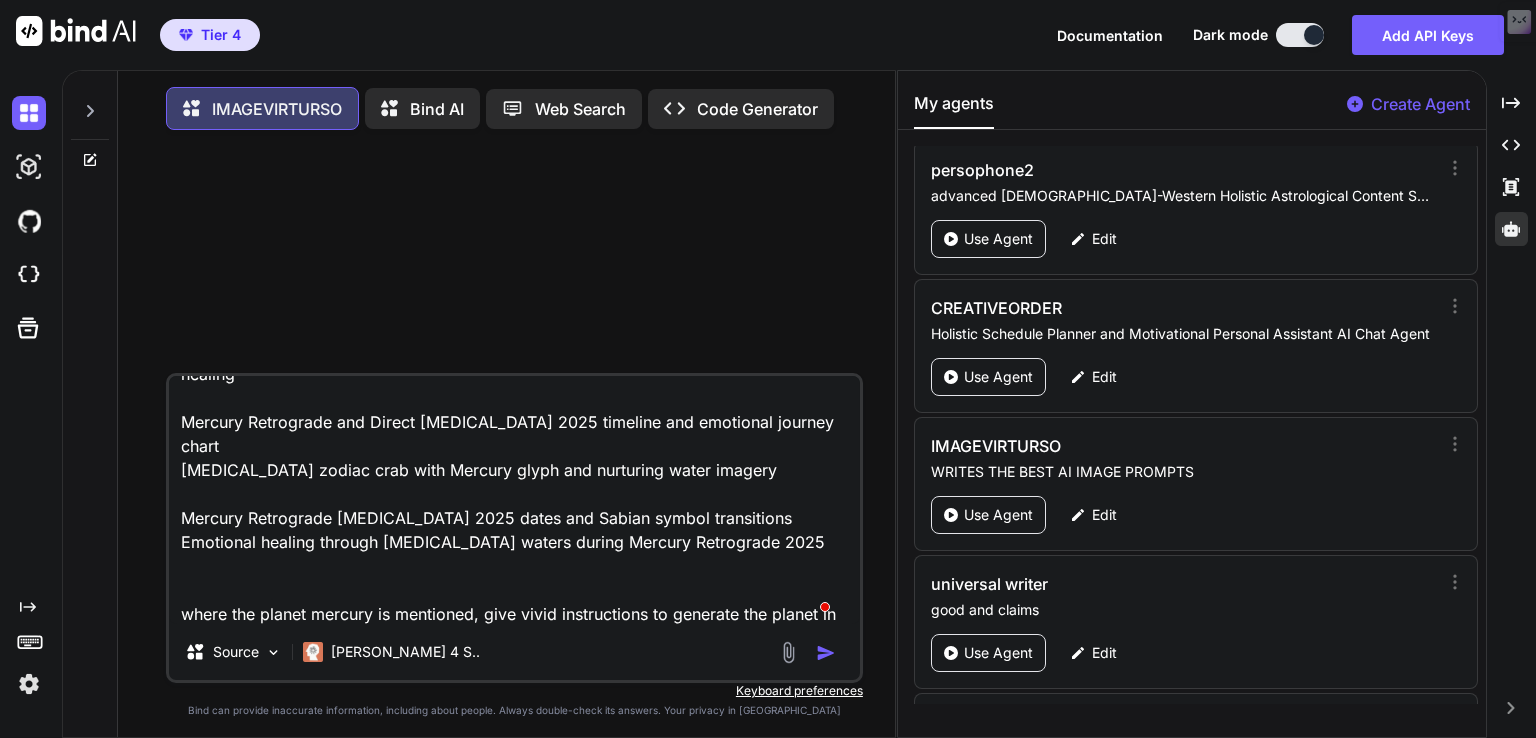 type on "Mercury Retrograde in [MEDICAL_DATA] [DATE]-[DATE] cosmic waves and emotional healing
Mercury Retrograde and Direct [MEDICAL_DATA] 2025 timeline and emotional journey chart
[MEDICAL_DATA] zodiac crab with Mercury glyph and nurturing water imagery
Mercury Retrograde [MEDICAL_DATA] 2025 dates and Sabian symbol transitions
Emotional healing through [MEDICAL_DATA] waters during Mercury Retrograde 2025
where the planet mercury is mentioned, give vivid instructions to generate the planet in its" 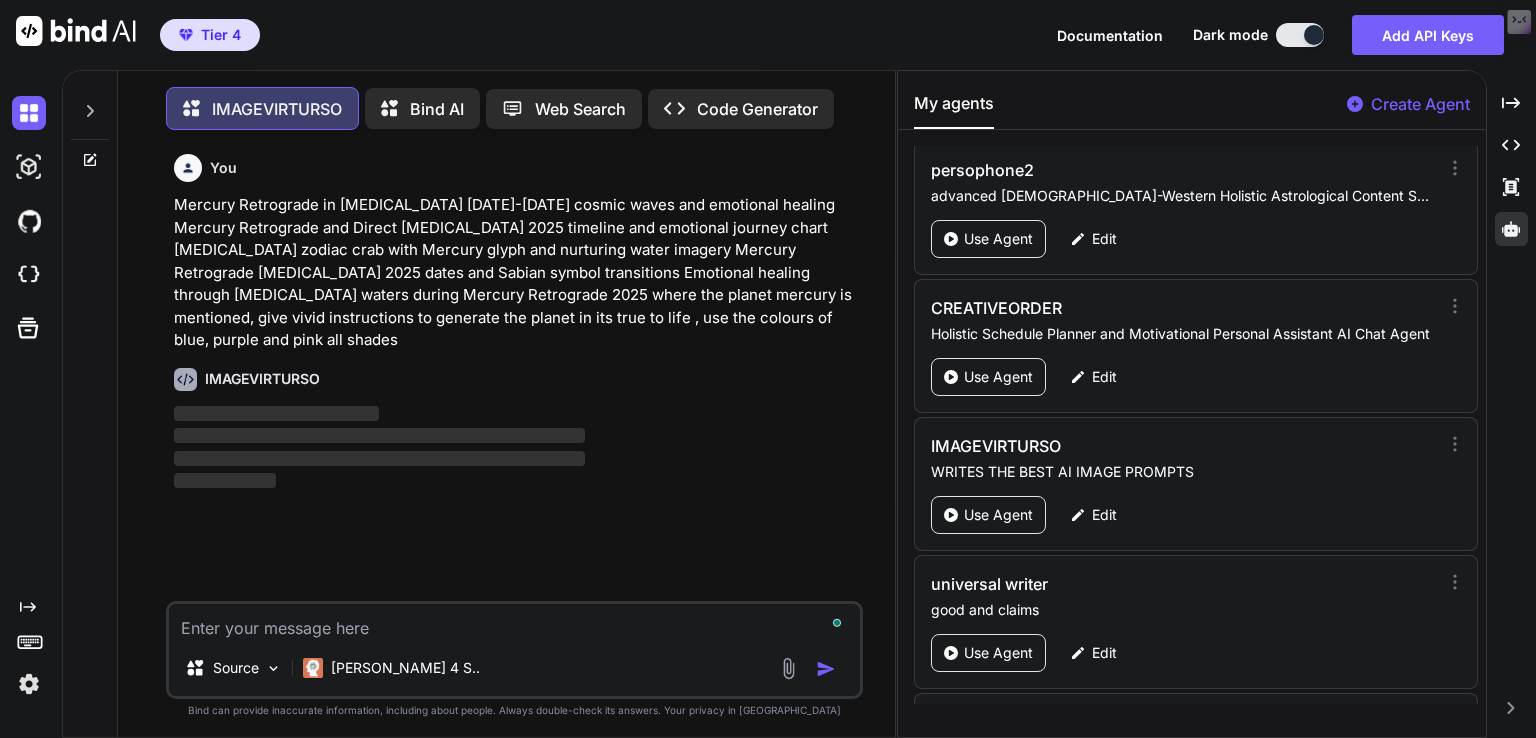 scroll, scrollTop: 0, scrollLeft: 0, axis: both 